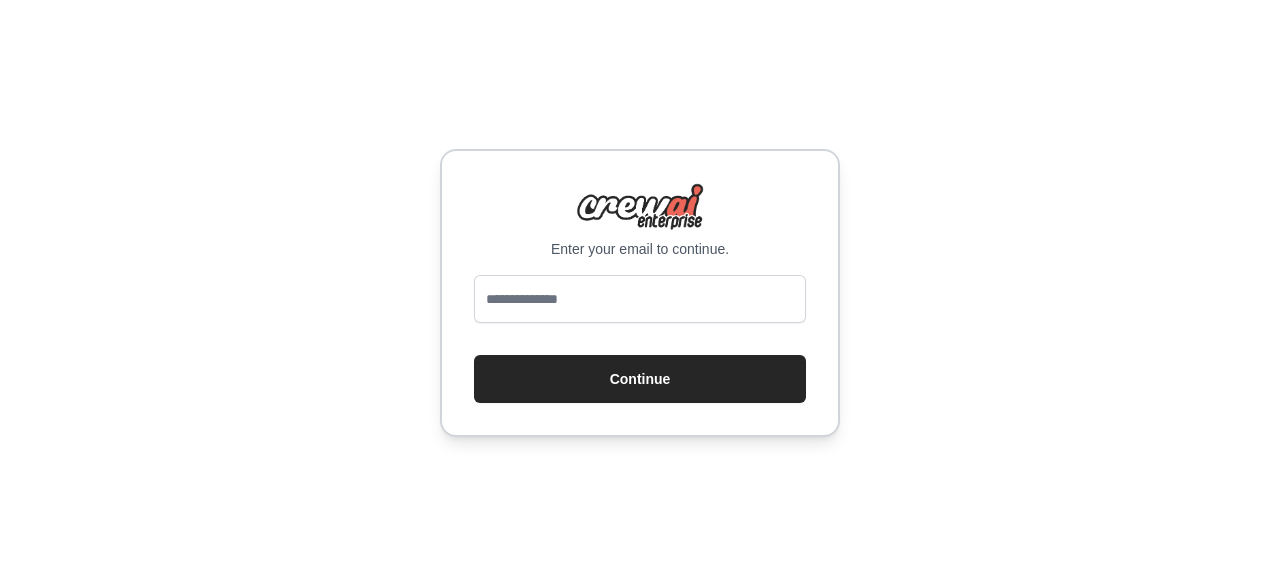 scroll, scrollTop: 0, scrollLeft: 0, axis: both 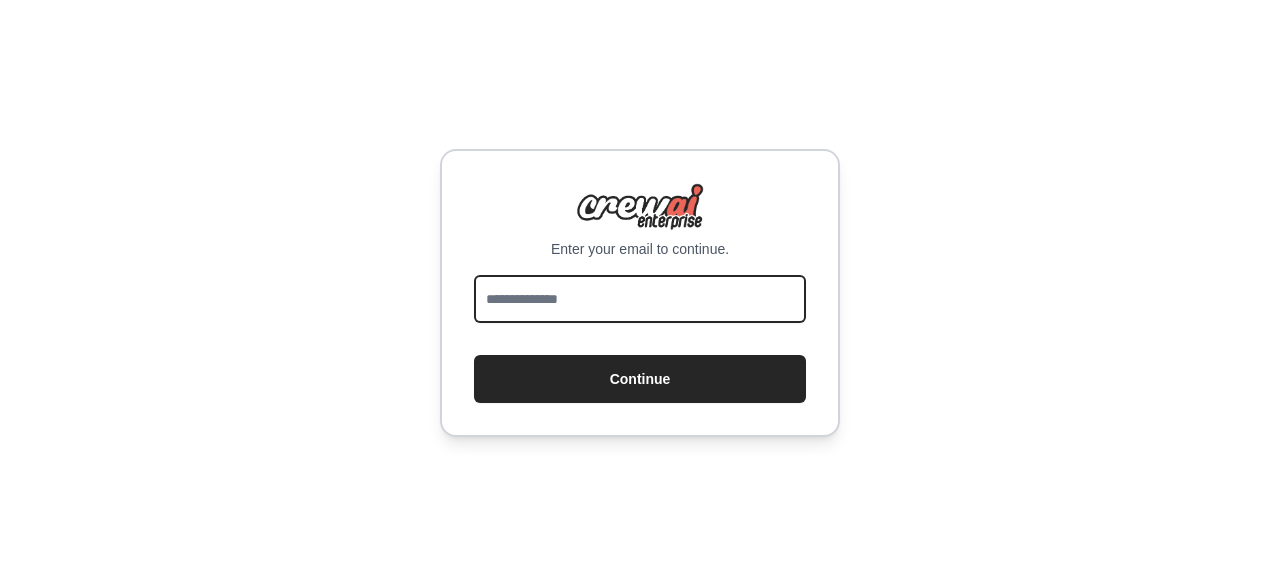drag, startPoint x: 598, startPoint y: 289, endPoint x: 549, endPoint y: 293, distance: 49.162994 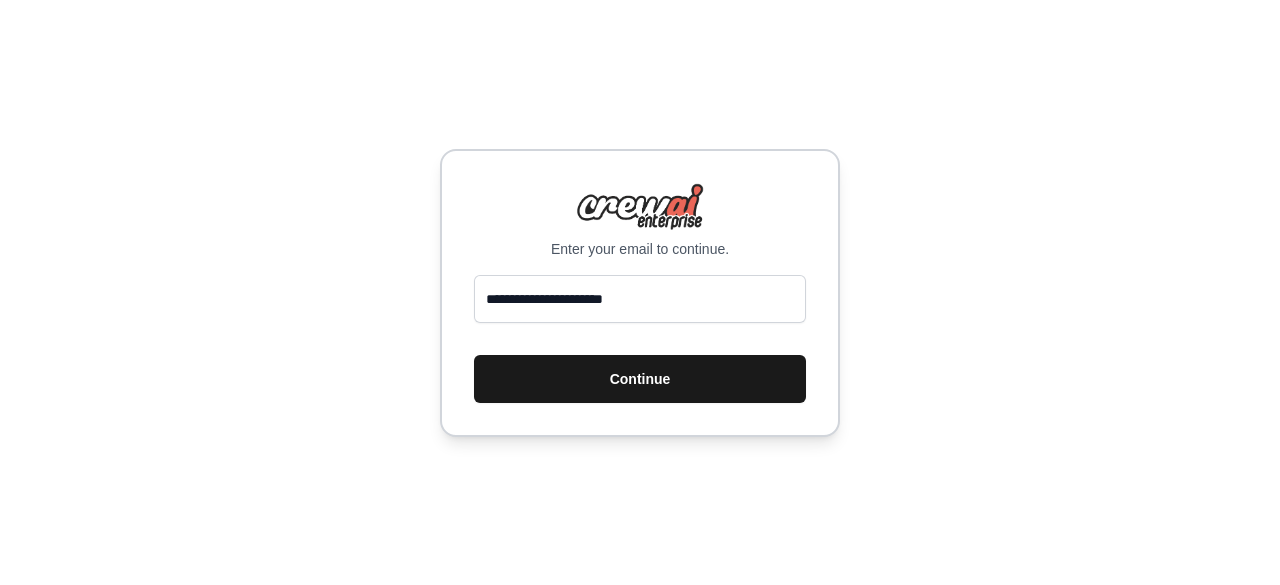 click on "Continue" at bounding box center (640, 379) 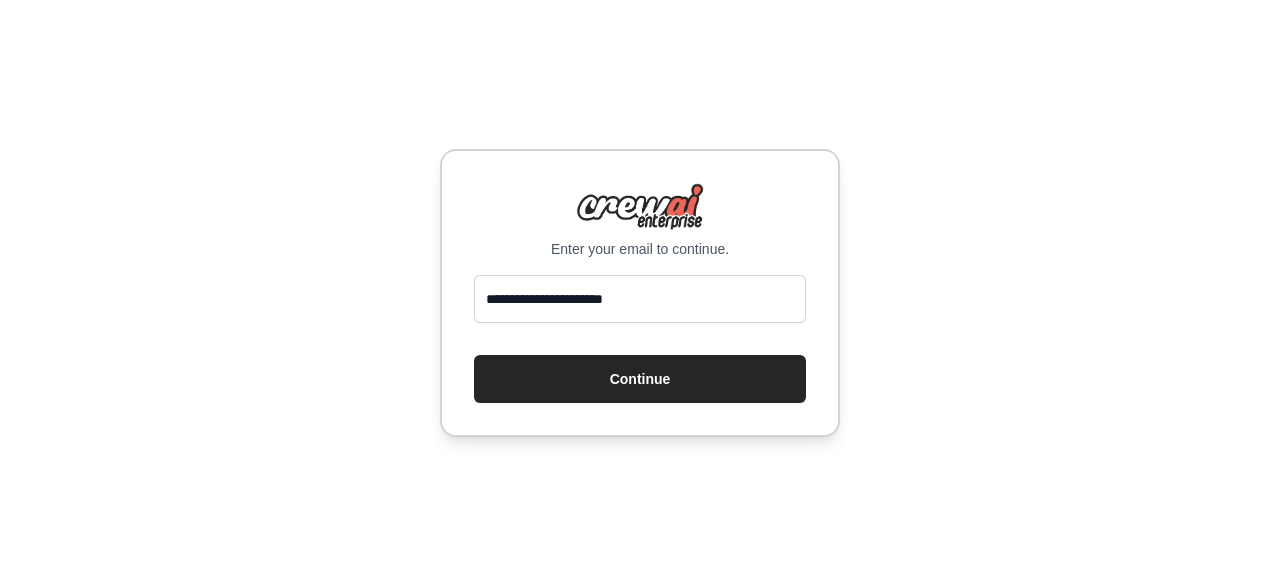 drag, startPoint x: 830, startPoint y: 268, endPoint x: 926, endPoint y: 348, distance: 124.964 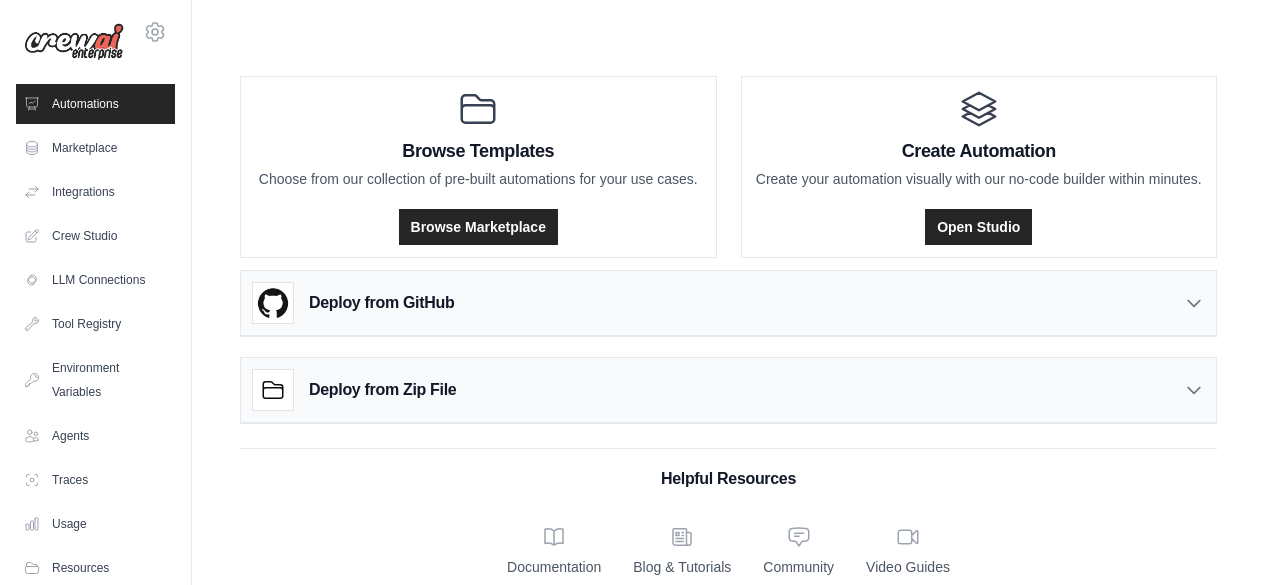 scroll, scrollTop: 0, scrollLeft: 0, axis: both 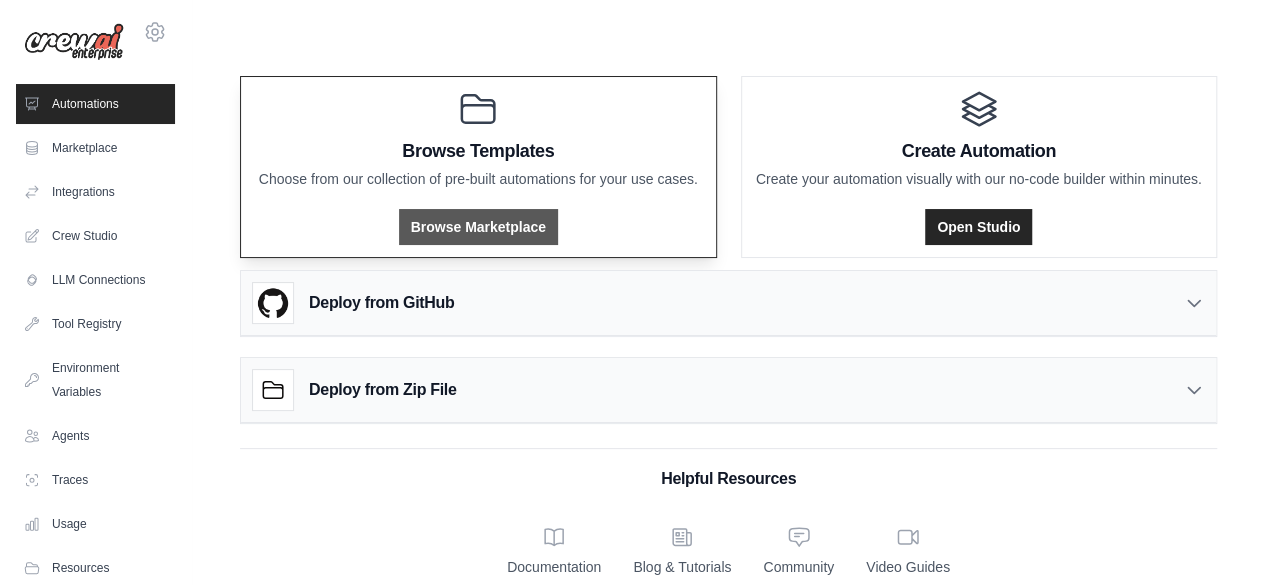click on "Browse Marketplace" at bounding box center (478, 227) 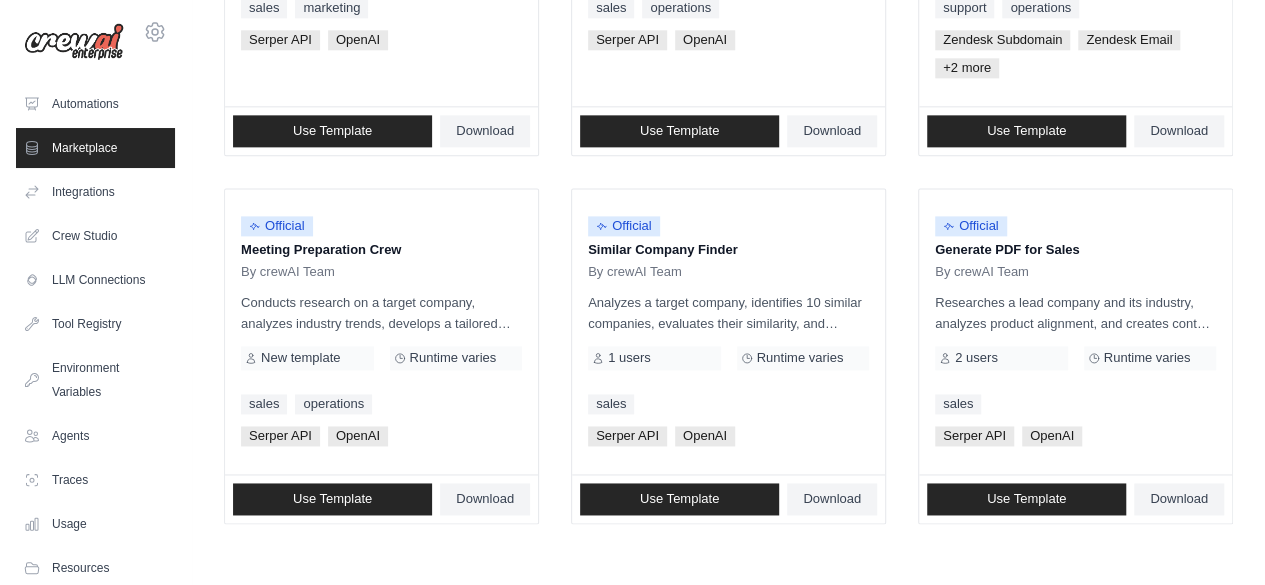 scroll, scrollTop: 1319, scrollLeft: 0, axis: vertical 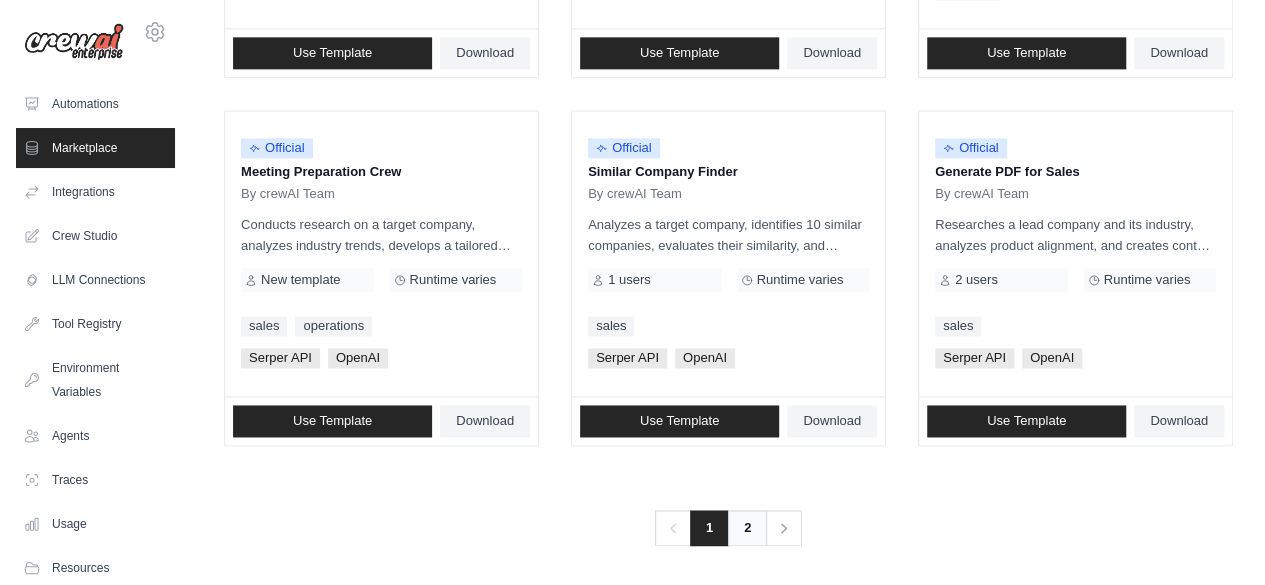 click on "2" at bounding box center [747, 528] 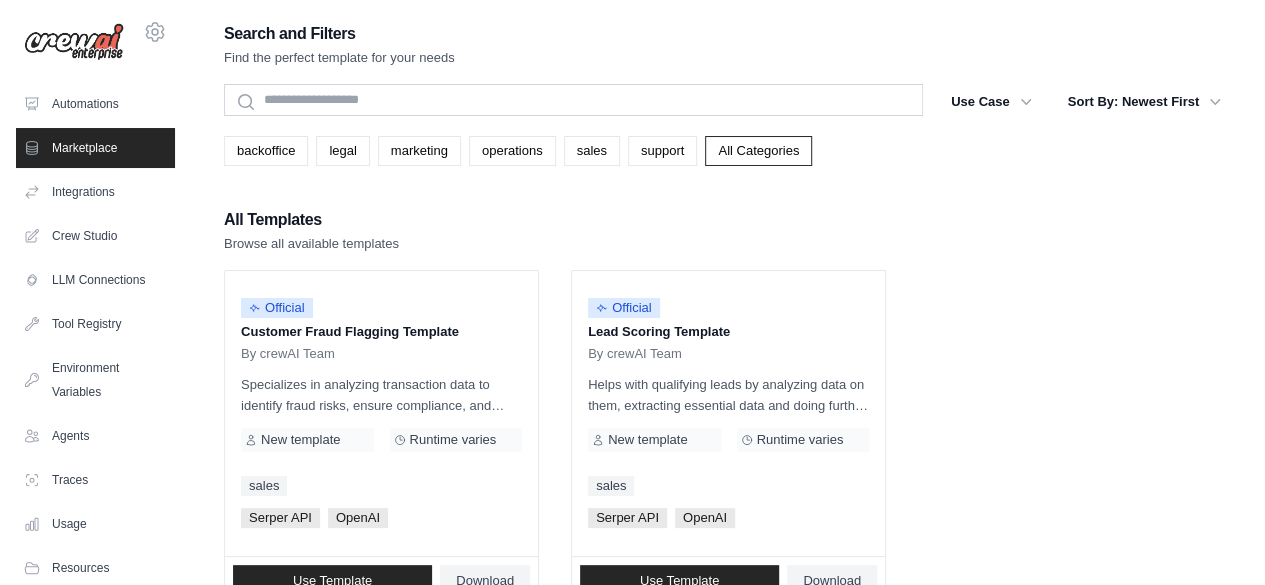 scroll, scrollTop: 162, scrollLeft: 0, axis: vertical 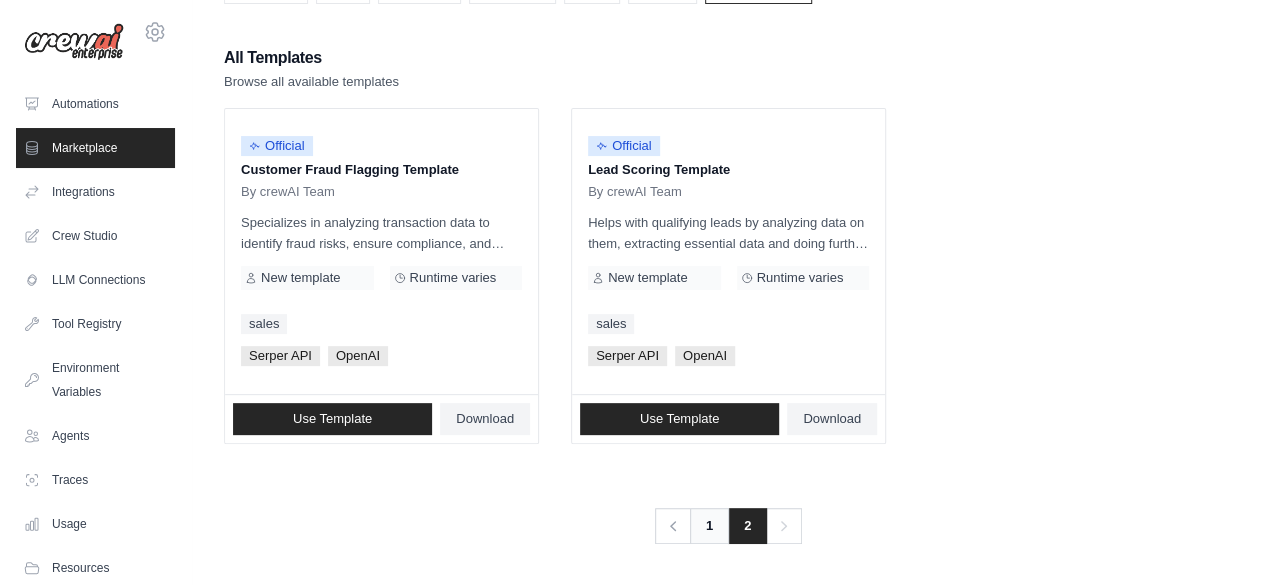 click on "1" at bounding box center [709, 526] 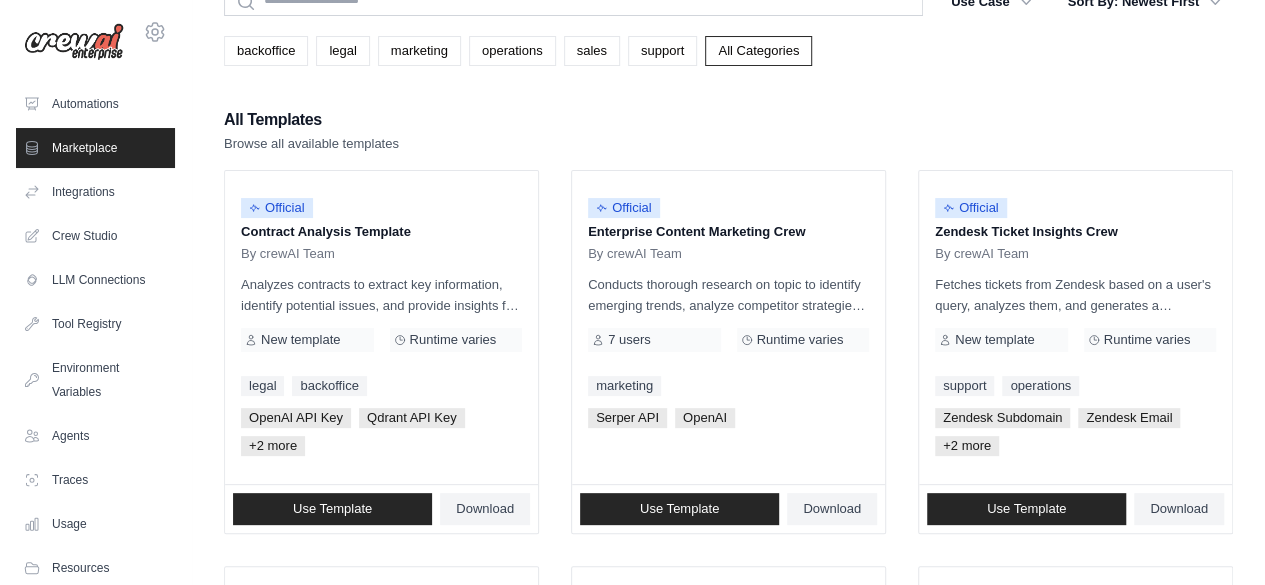 scroll, scrollTop: 101, scrollLeft: 0, axis: vertical 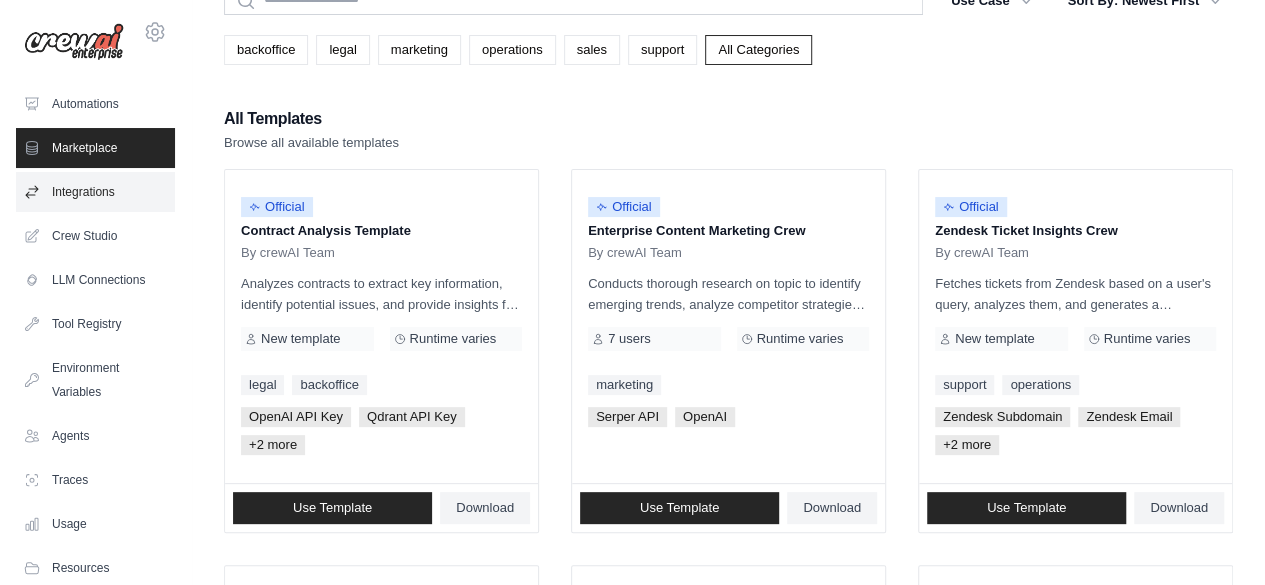 click on "Integrations" at bounding box center (95, 192) 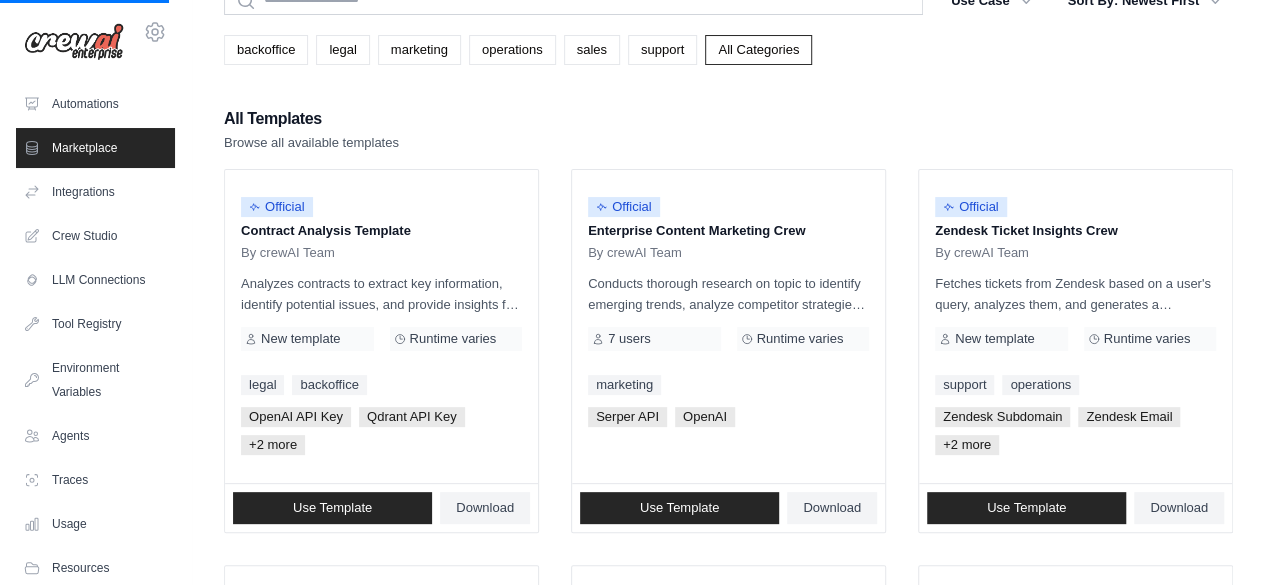 scroll, scrollTop: 0, scrollLeft: 0, axis: both 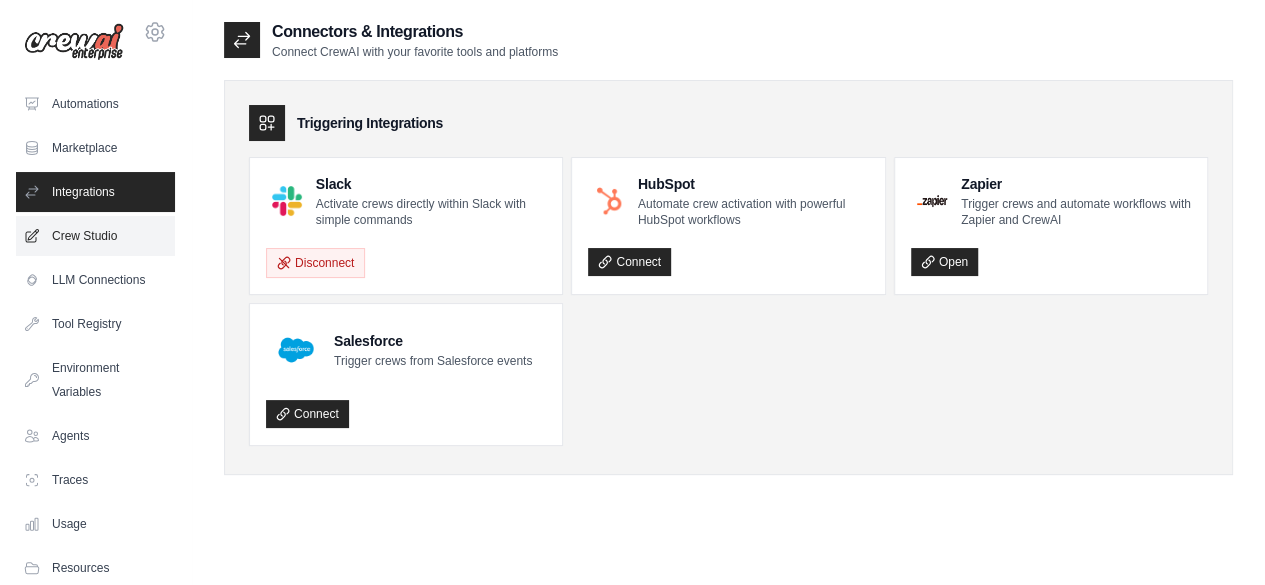 click on "Crew Studio" at bounding box center [95, 236] 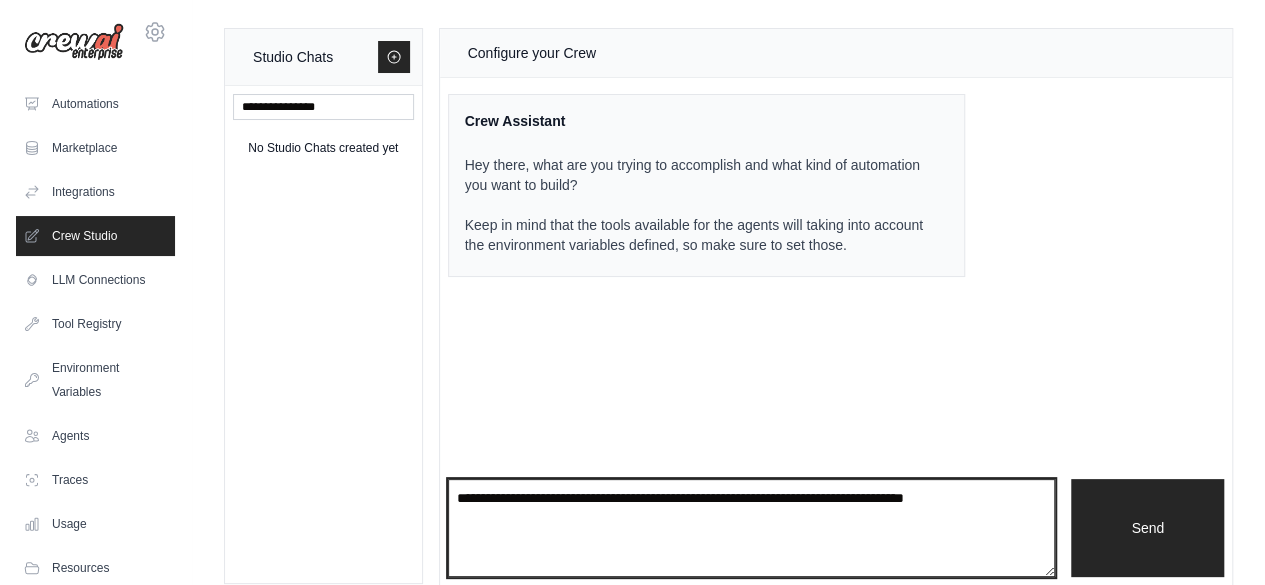 click at bounding box center (752, 528) 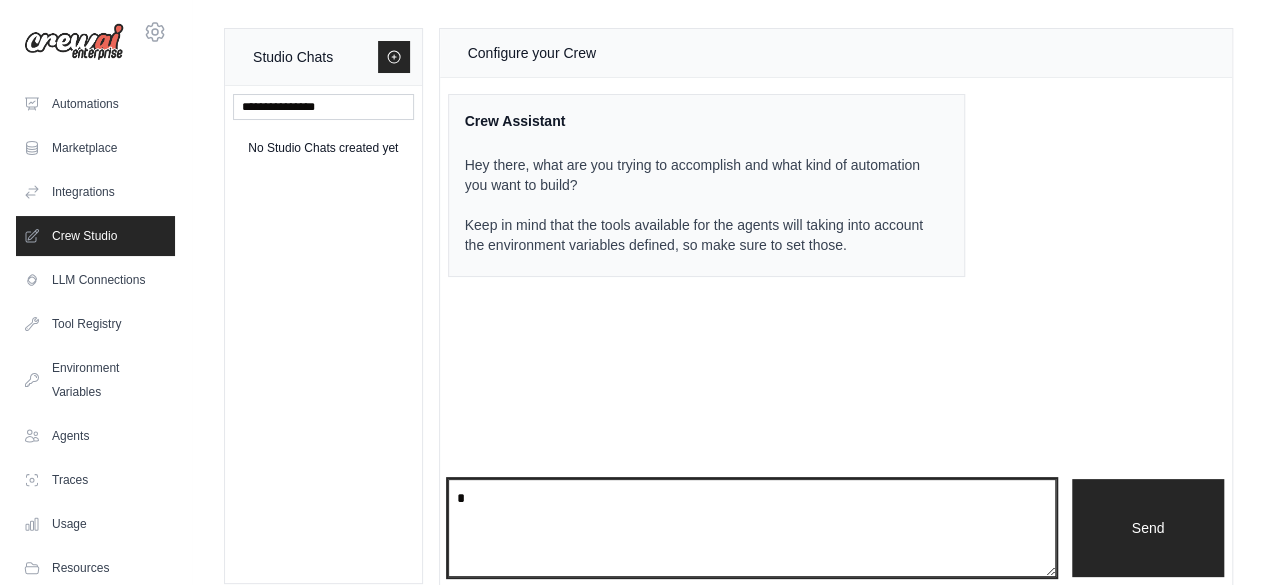 type 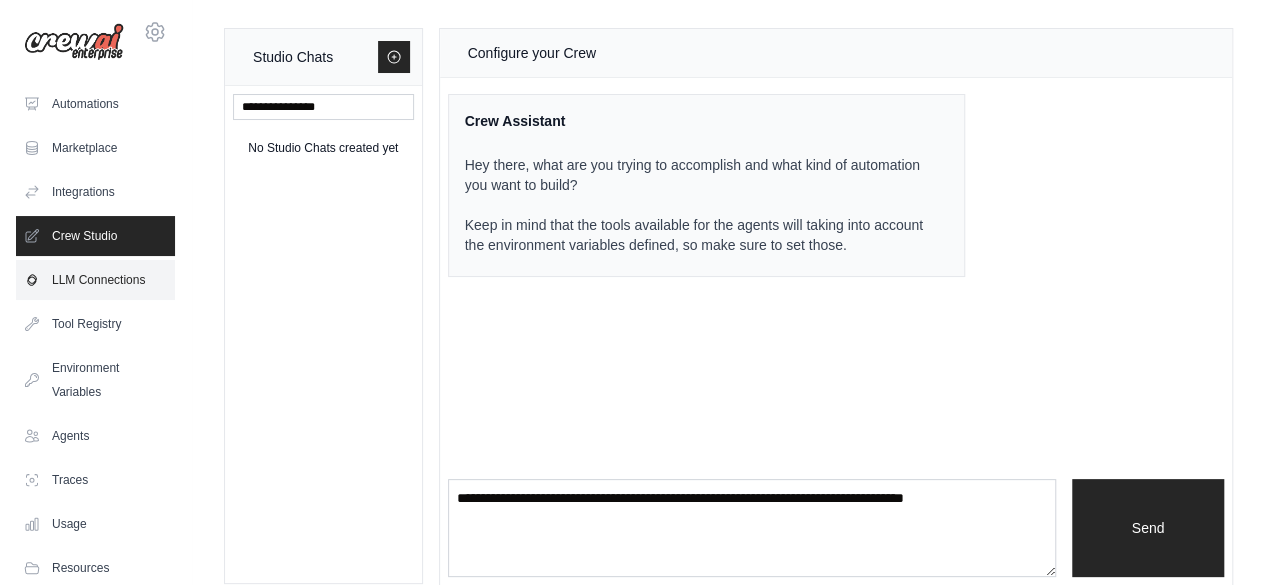 click on "LLM Connections" at bounding box center [95, 280] 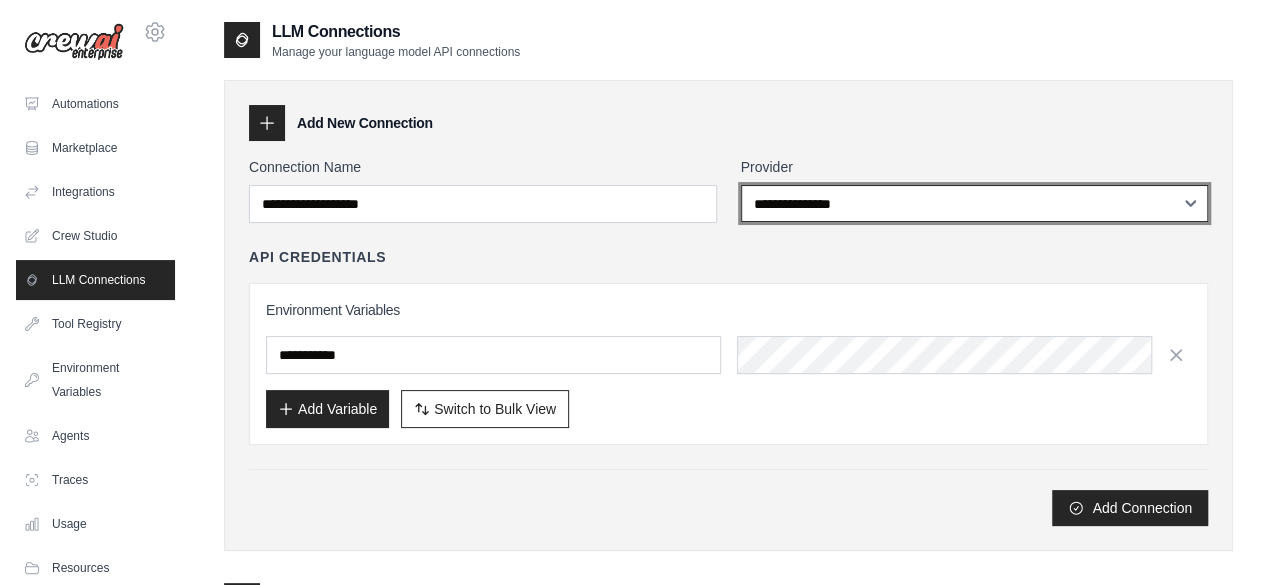 click on "**********" at bounding box center (975, 203) 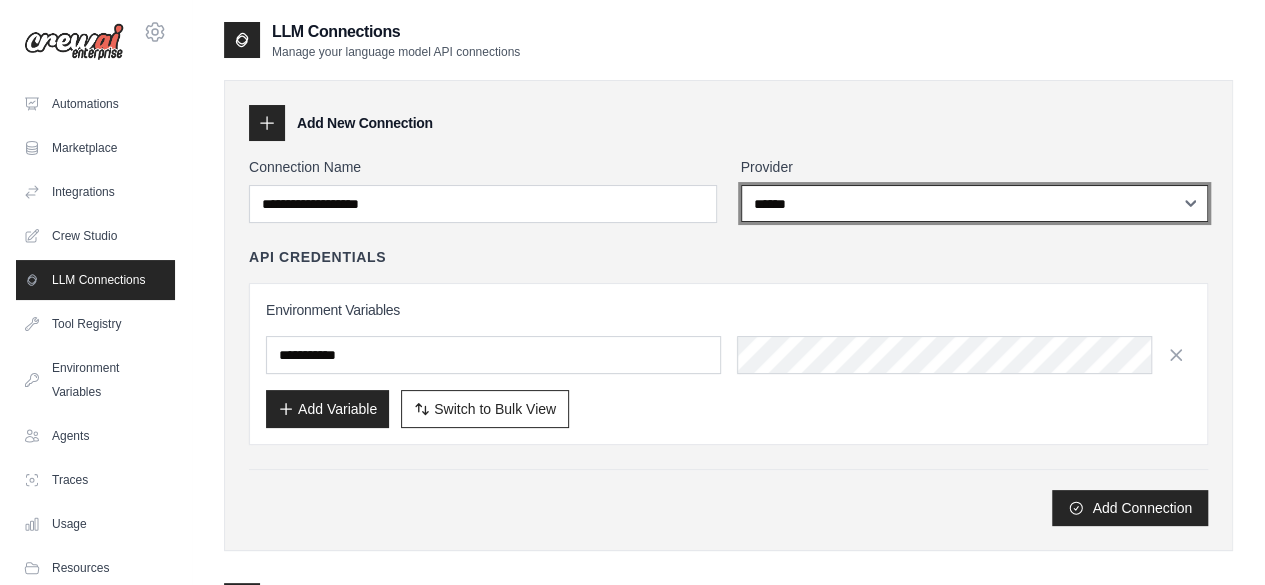 click on "**********" at bounding box center [975, 203] 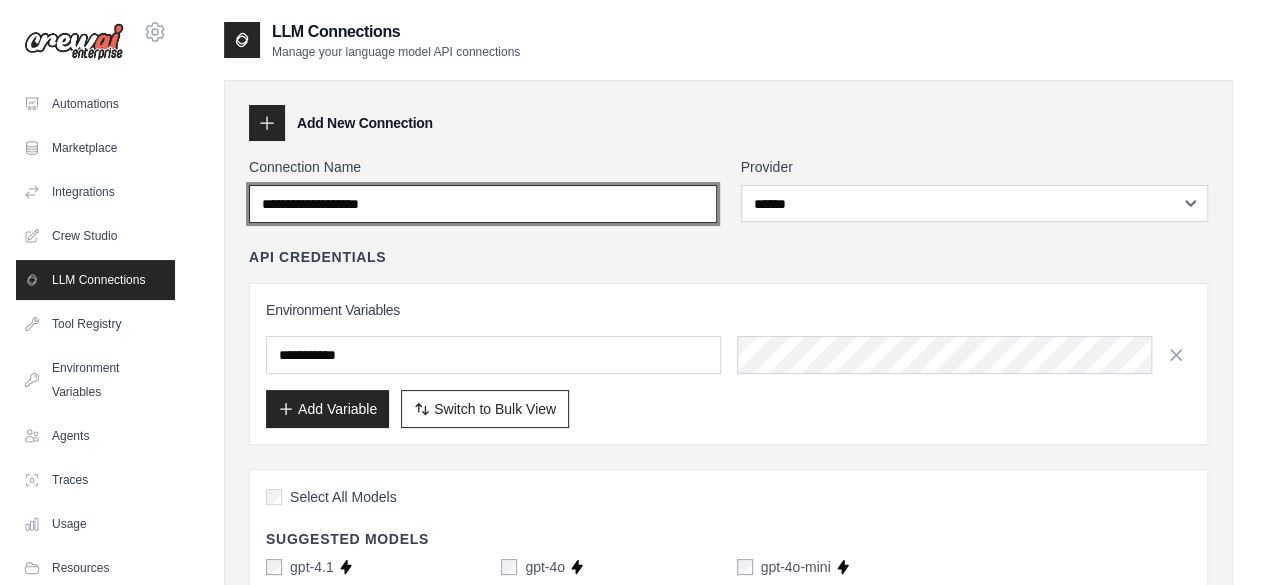 click on "Connection Name" at bounding box center (483, 204) 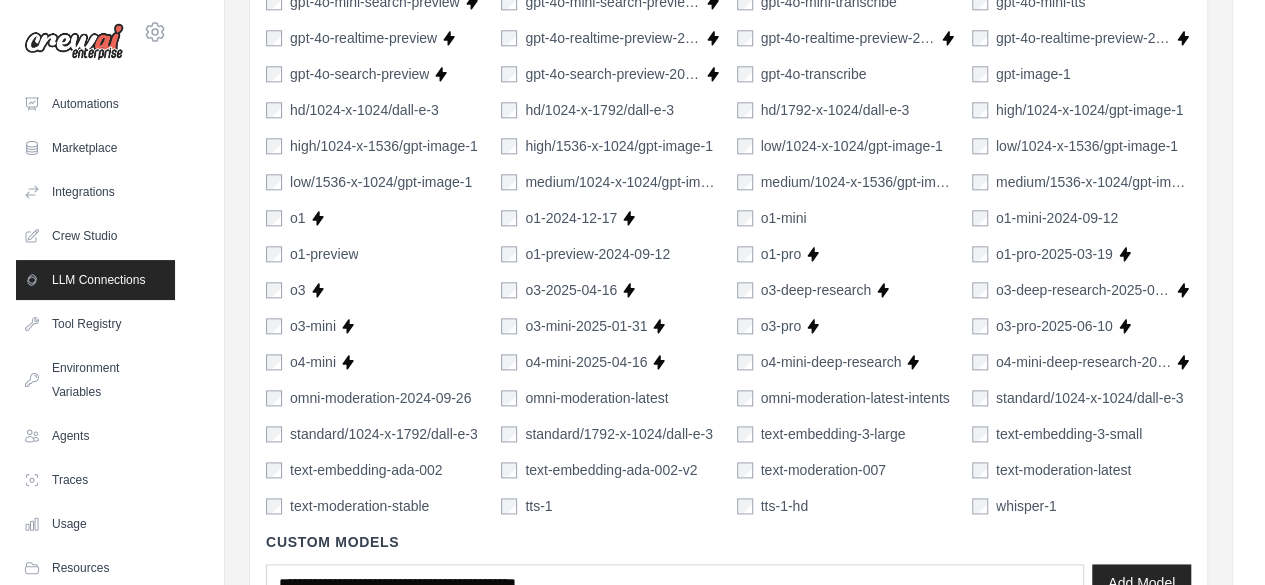 scroll, scrollTop: 1106, scrollLeft: 0, axis: vertical 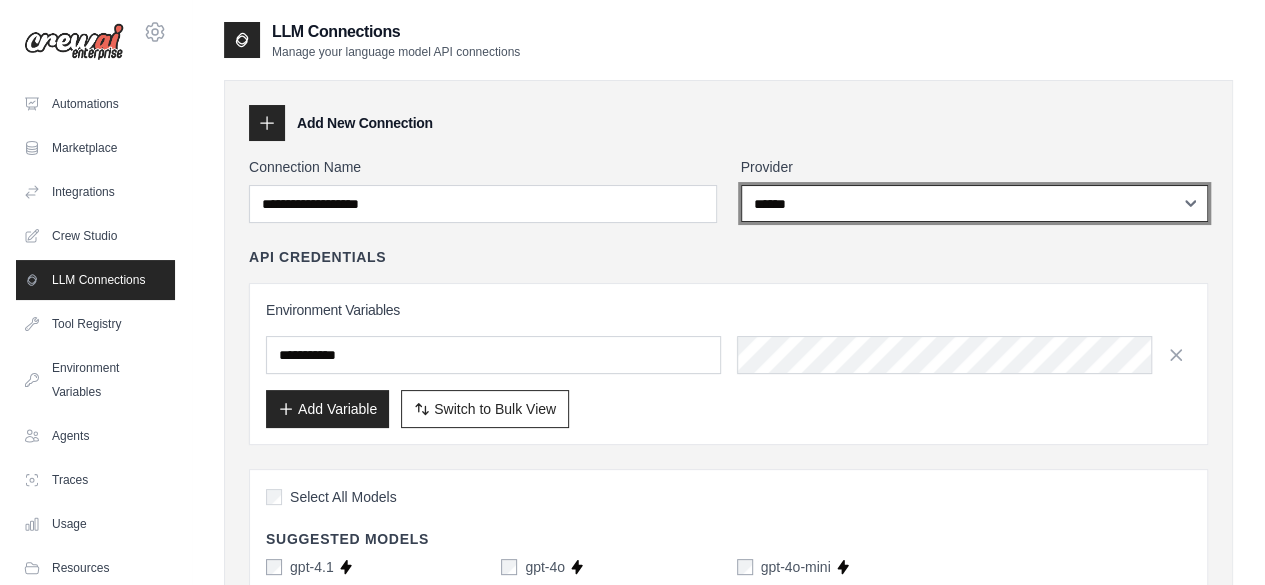 click on "**********" at bounding box center (975, 203) 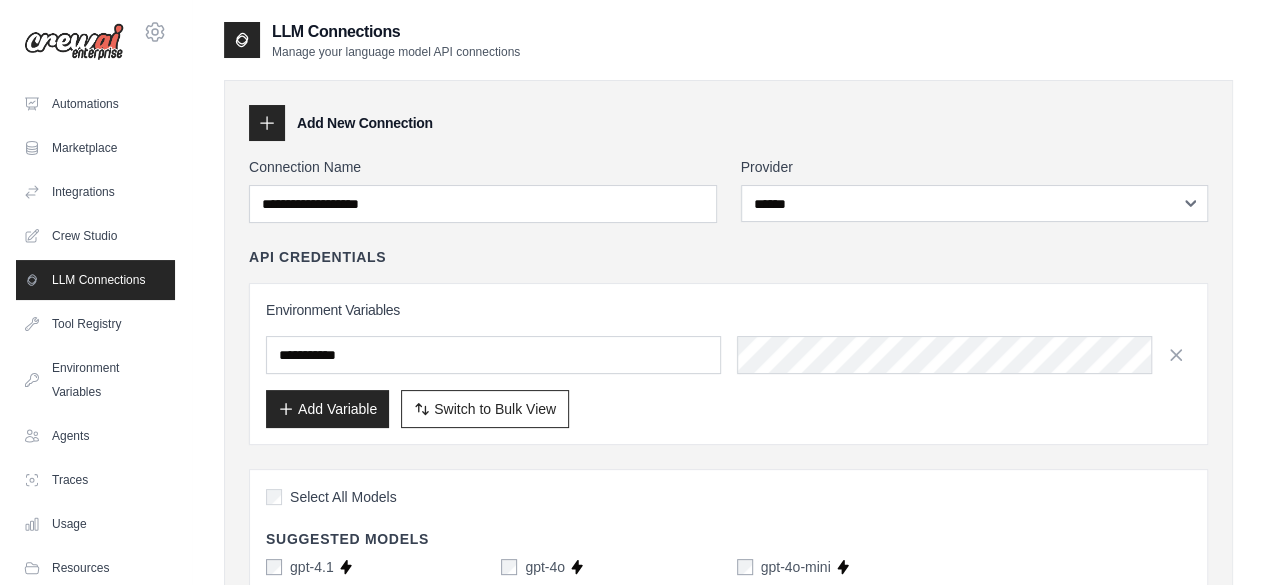 click on "API Credentials" at bounding box center [728, 257] 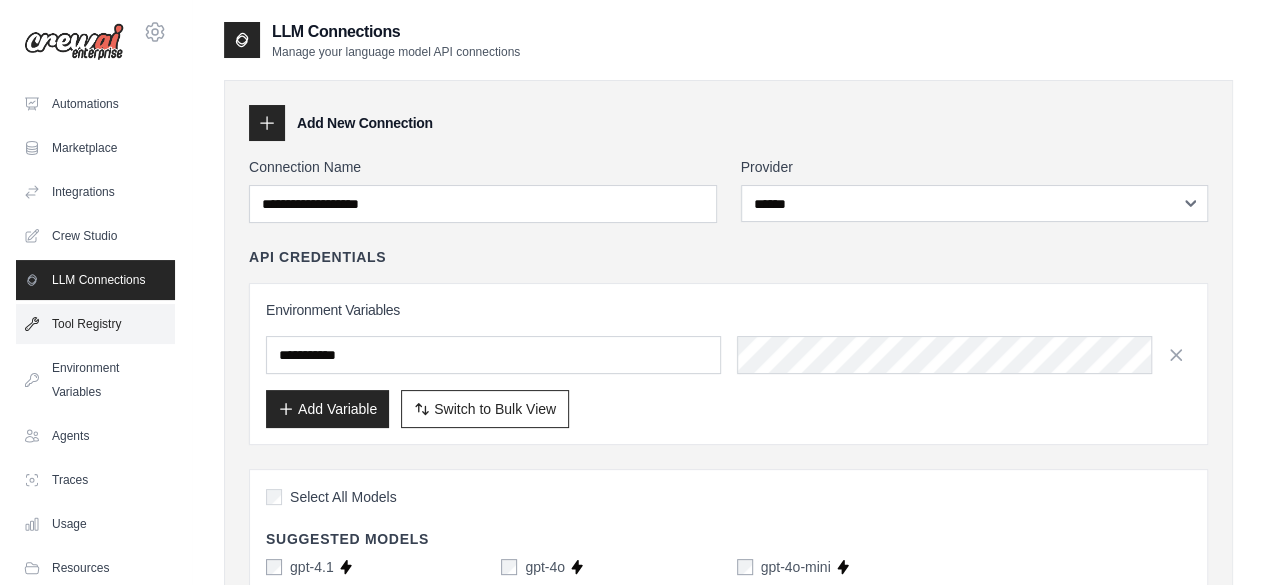 click on "Tool Registry" at bounding box center (95, 324) 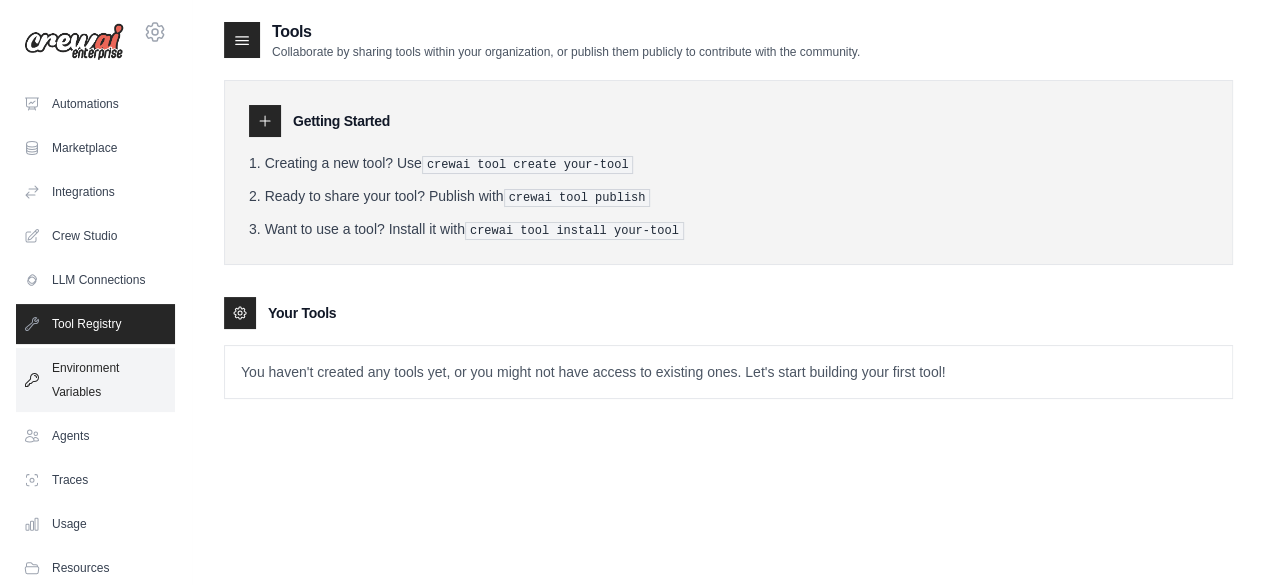 click on "Environment Variables" at bounding box center [95, 380] 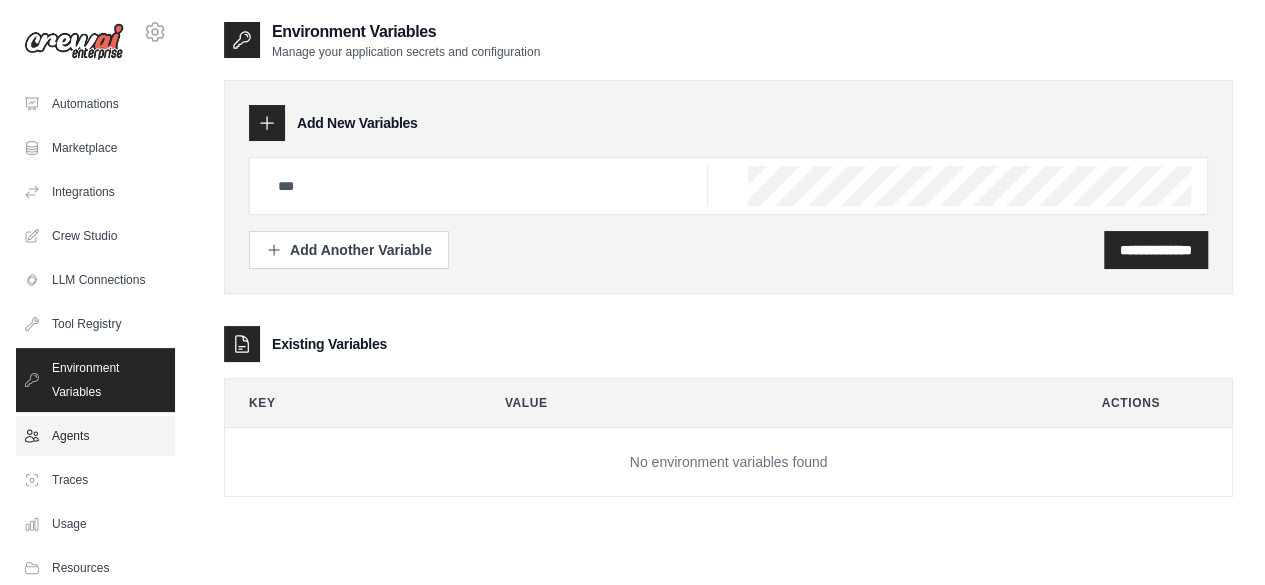 click on "Agents" at bounding box center (95, 436) 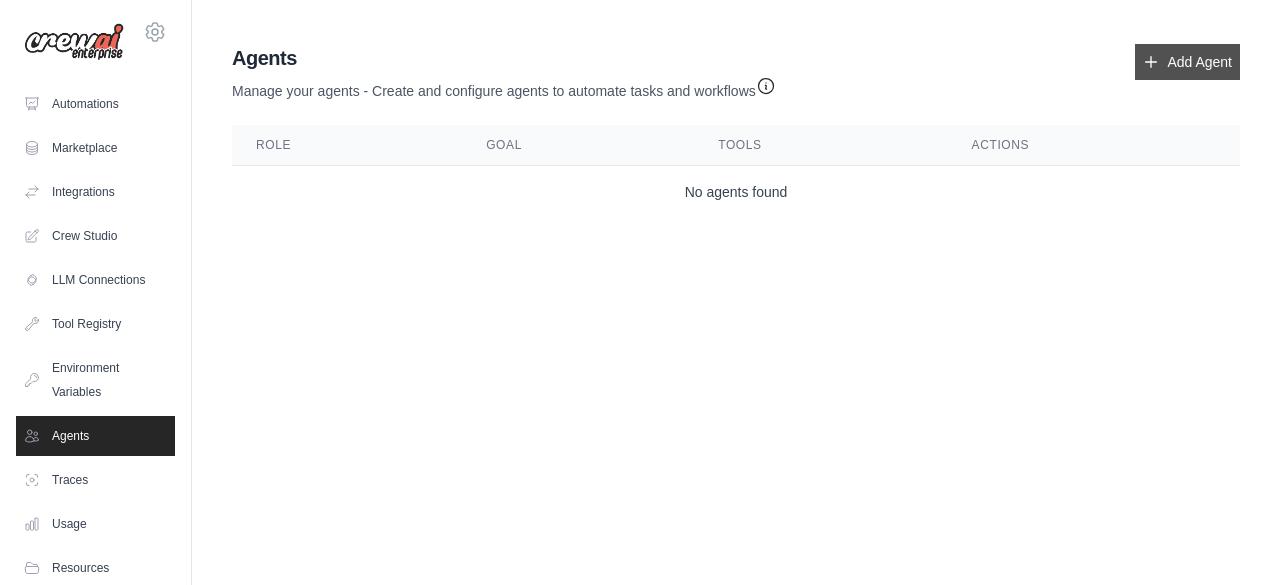 click on "Add Agent" at bounding box center (1187, 62) 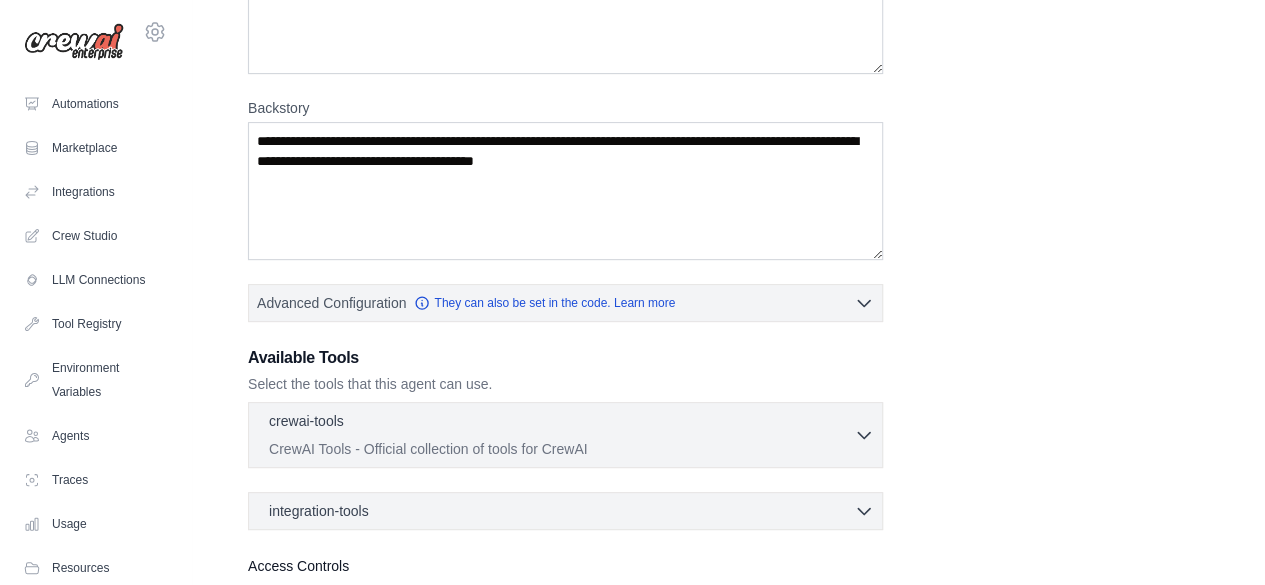 scroll, scrollTop: 232, scrollLeft: 0, axis: vertical 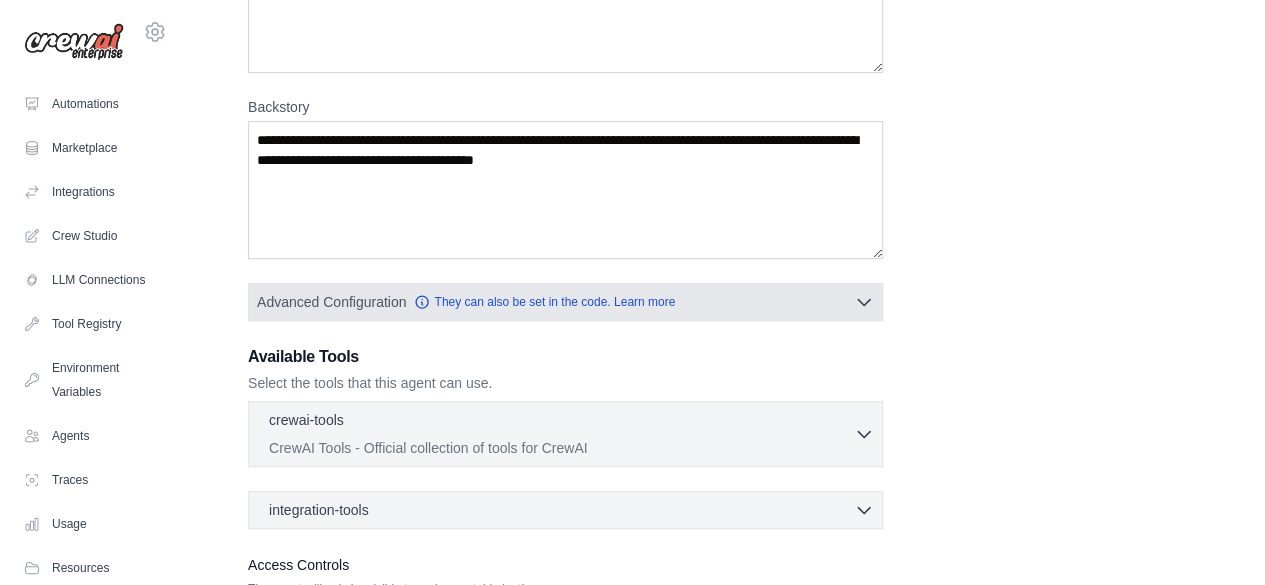 click 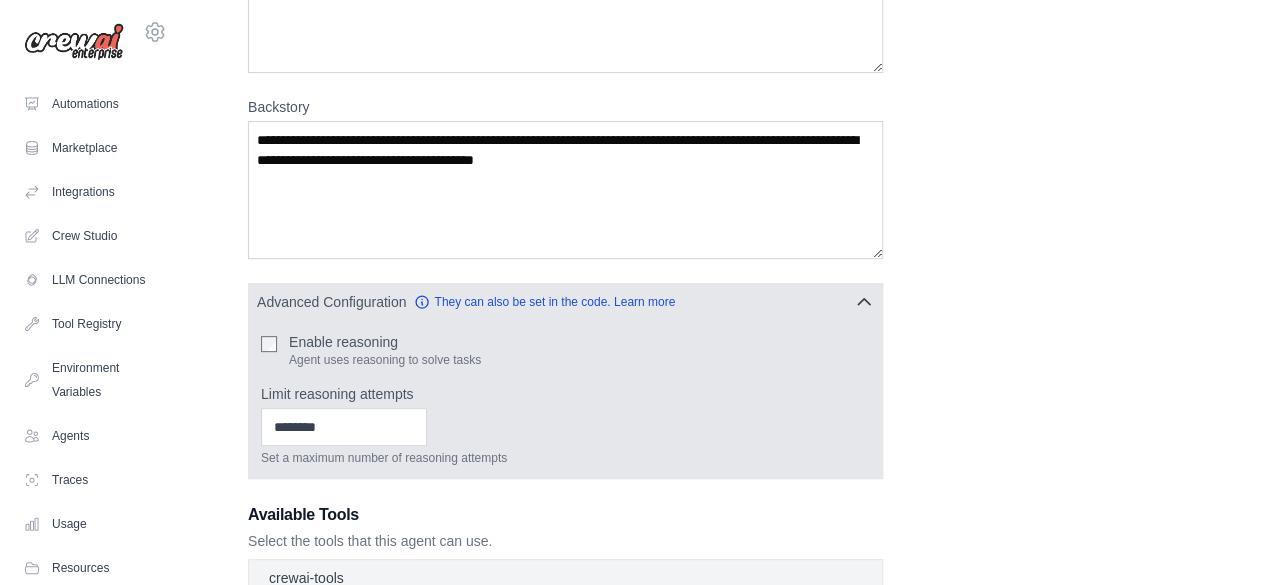 click 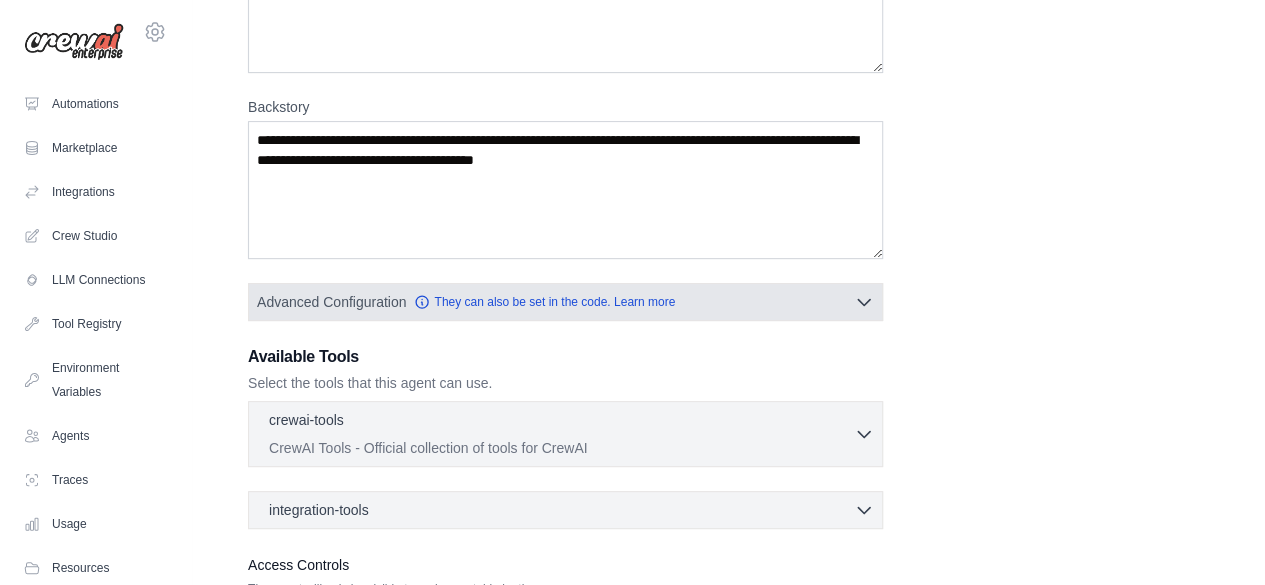 click 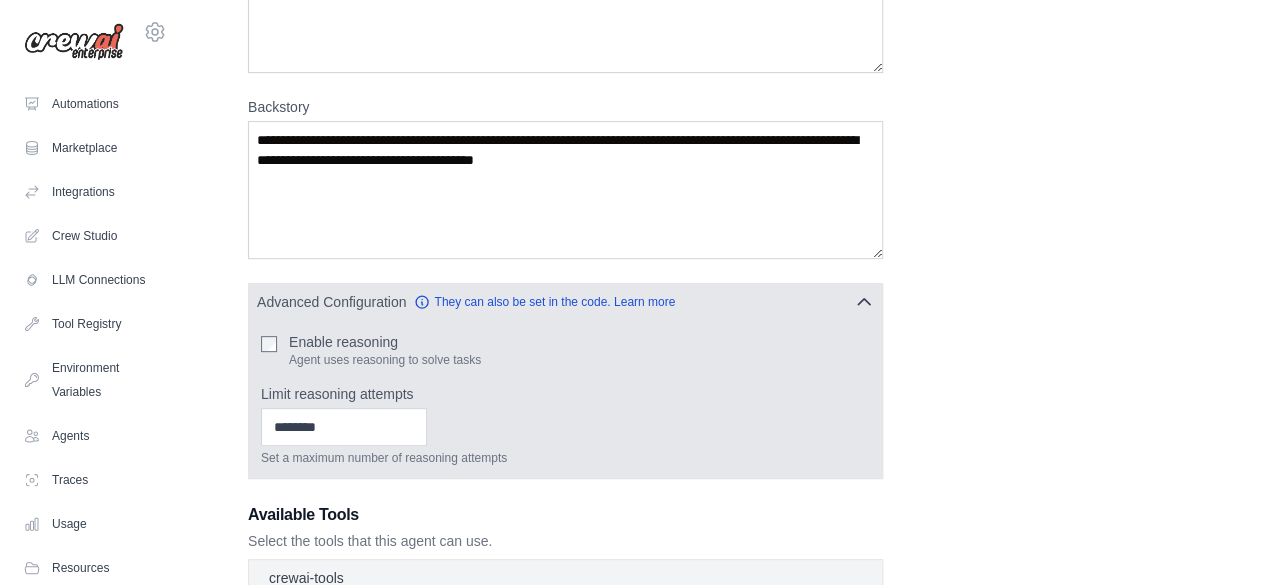 click on "Advanced Configuration
They can also be set in the code. Learn more" at bounding box center [565, 302] 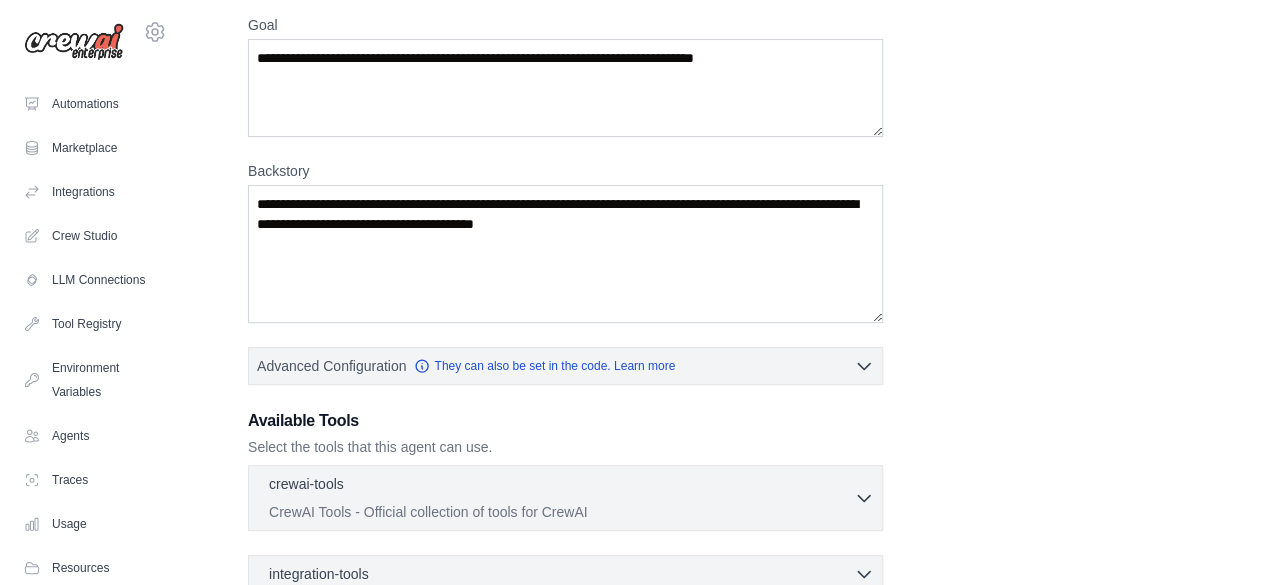 scroll, scrollTop: 0, scrollLeft: 0, axis: both 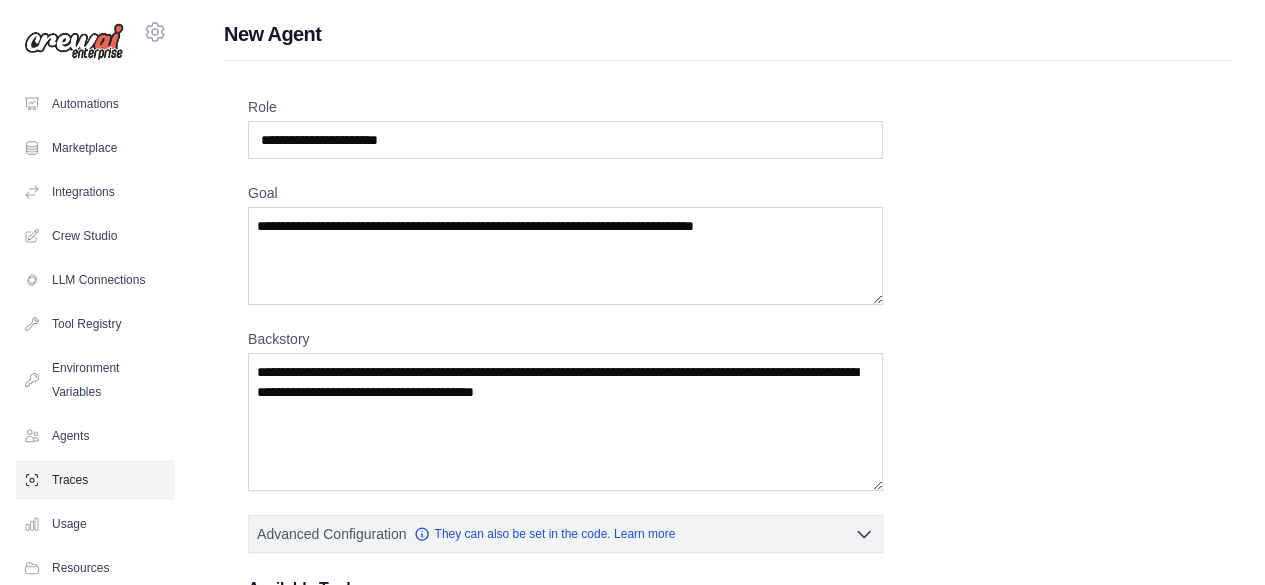 click on "Traces" at bounding box center [95, 480] 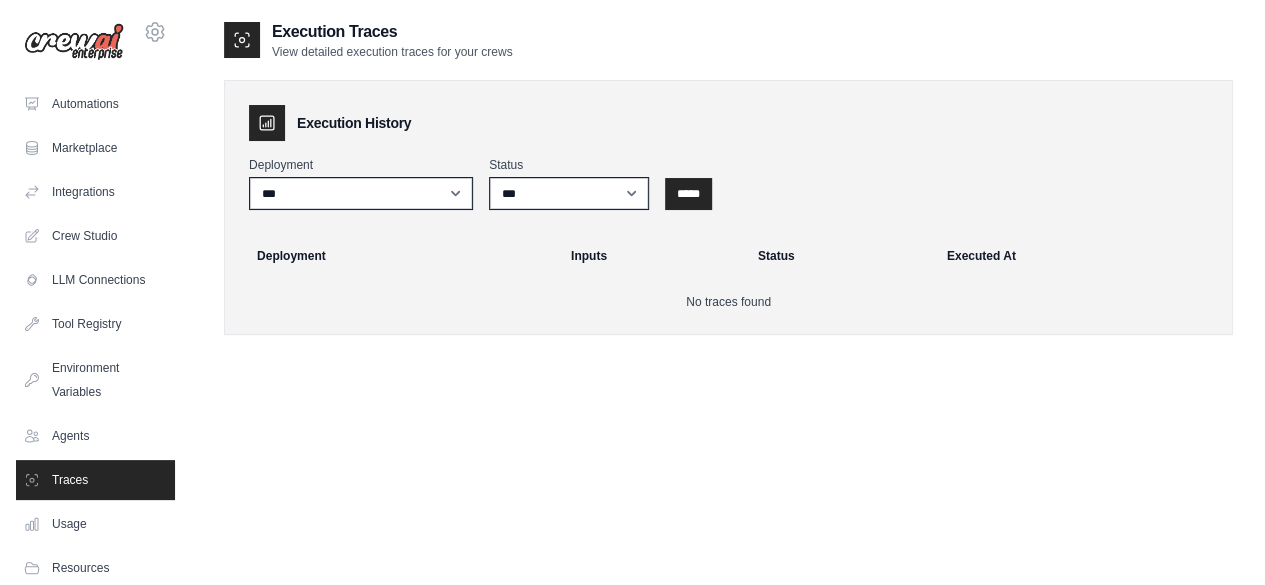 scroll, scrollTop: 40, scrollLeft: 0, axis: vertical 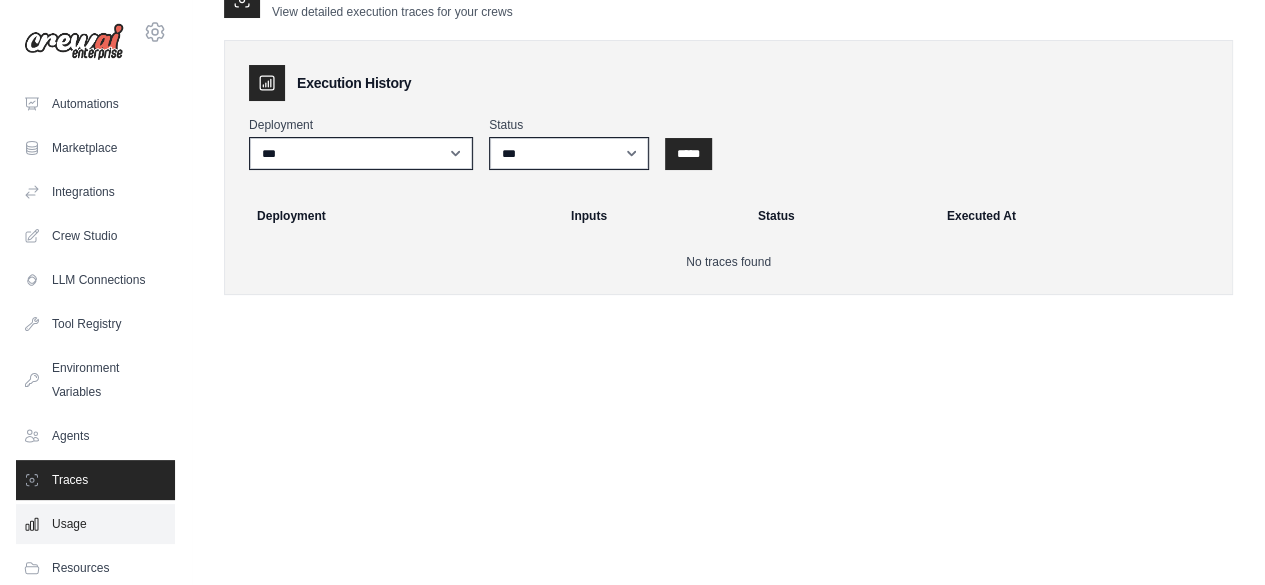 click on "Usage" at bounding box center (95, 524) 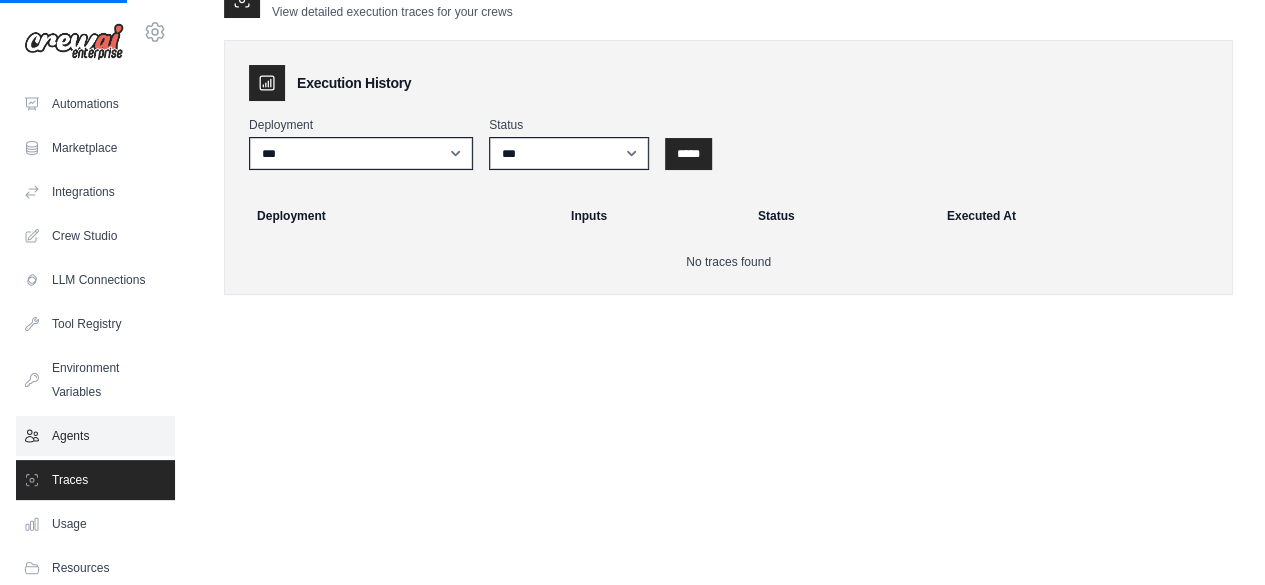scroll, scrollTop: 132, scrollLeft: 0, axis: vertical 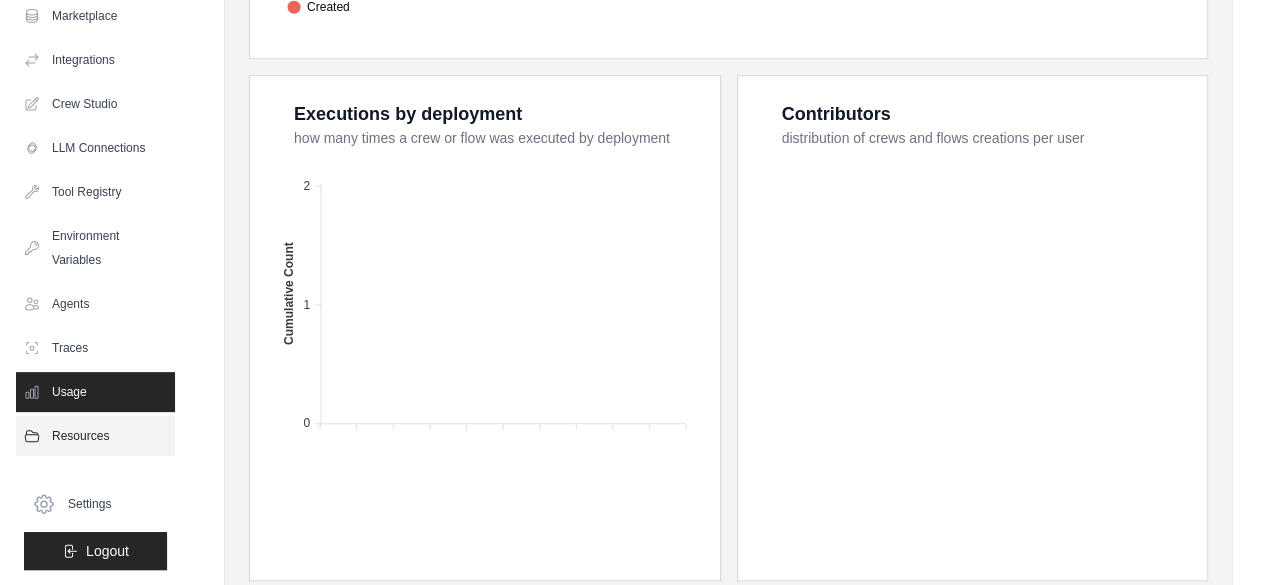 click on "Resources" at bounding box center [95, 436] 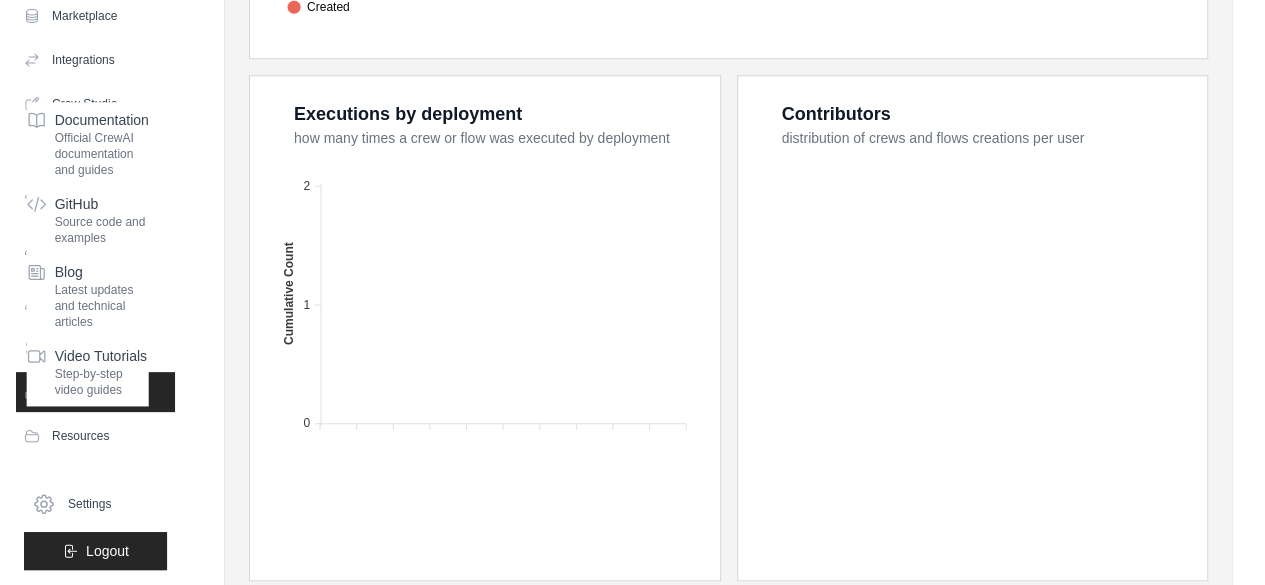 click on "0
Active Crews
0
All Time Executions
0
Executions This Month
0
Deploys
1
Users" at bounding box center [728, -53] 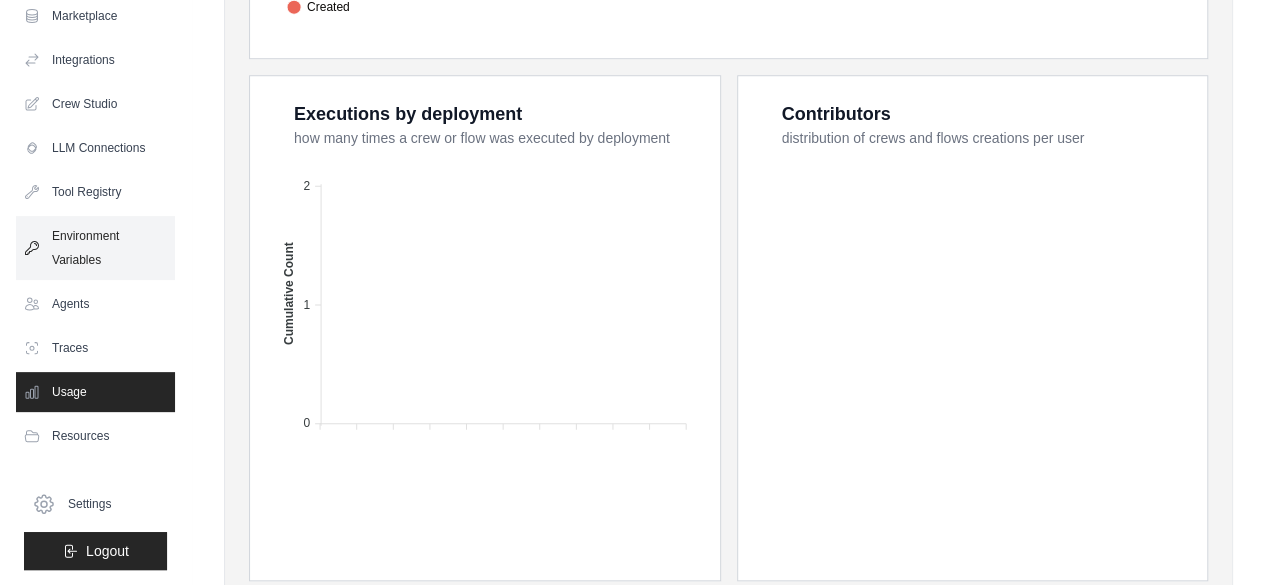 scroll, scrollTop: 0, scrollLeft: 0, axis: both 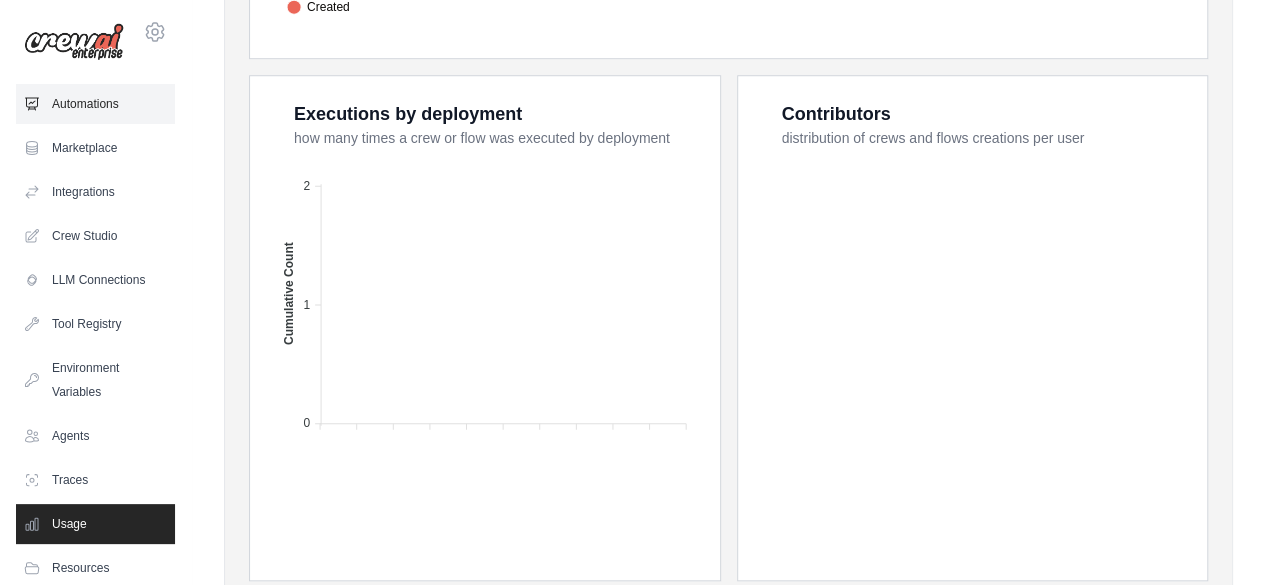 click on "Automations" at bounding box center (95, 104) 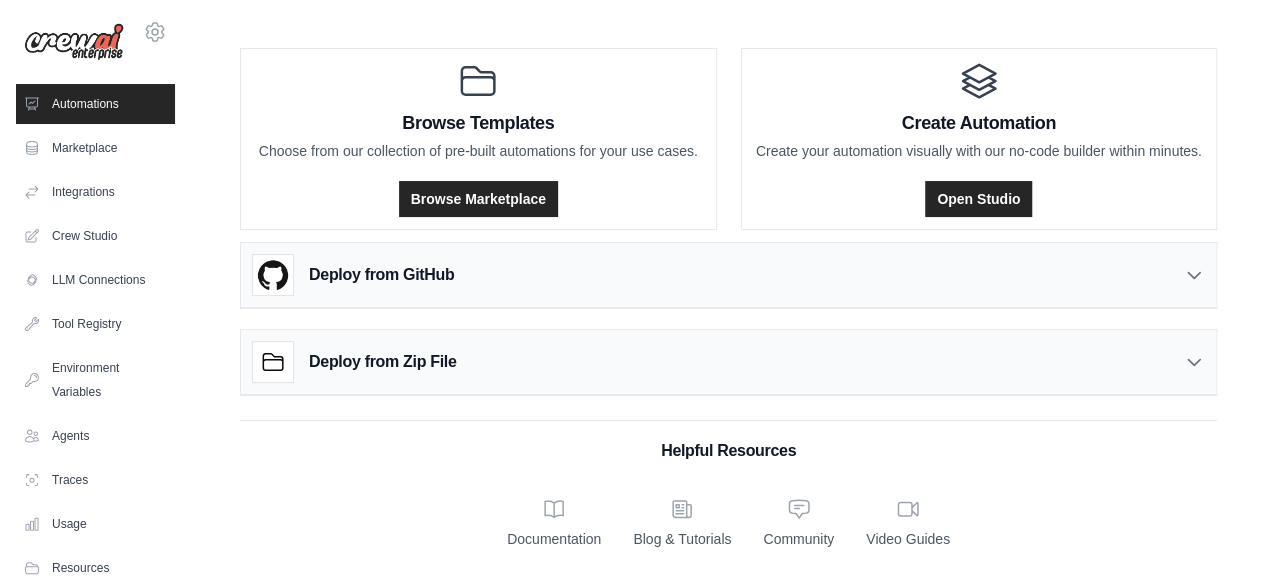 scroll, scrollTop: 0, scrollLeft: 0, axis: both 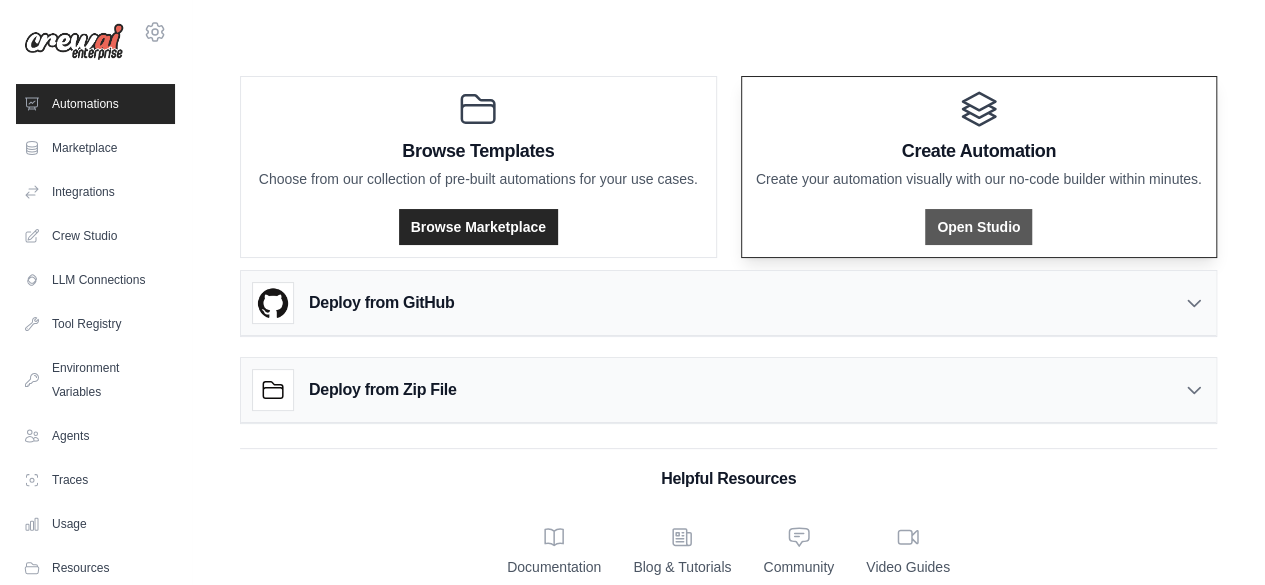 click on "Open Studio" at bounding box center [978, 227] 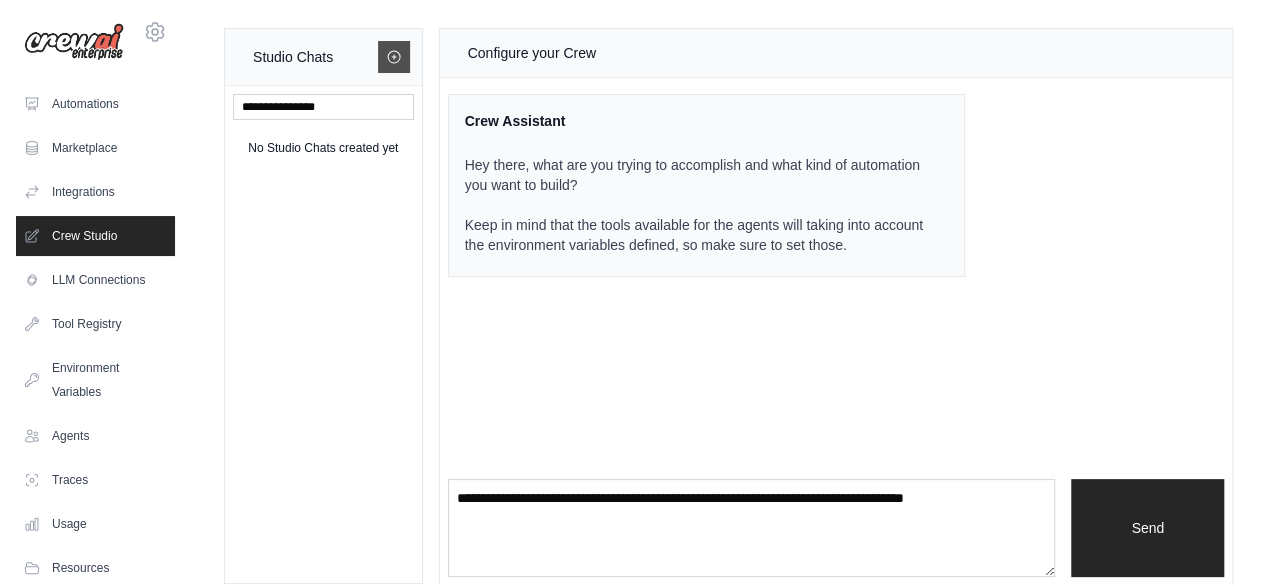 click 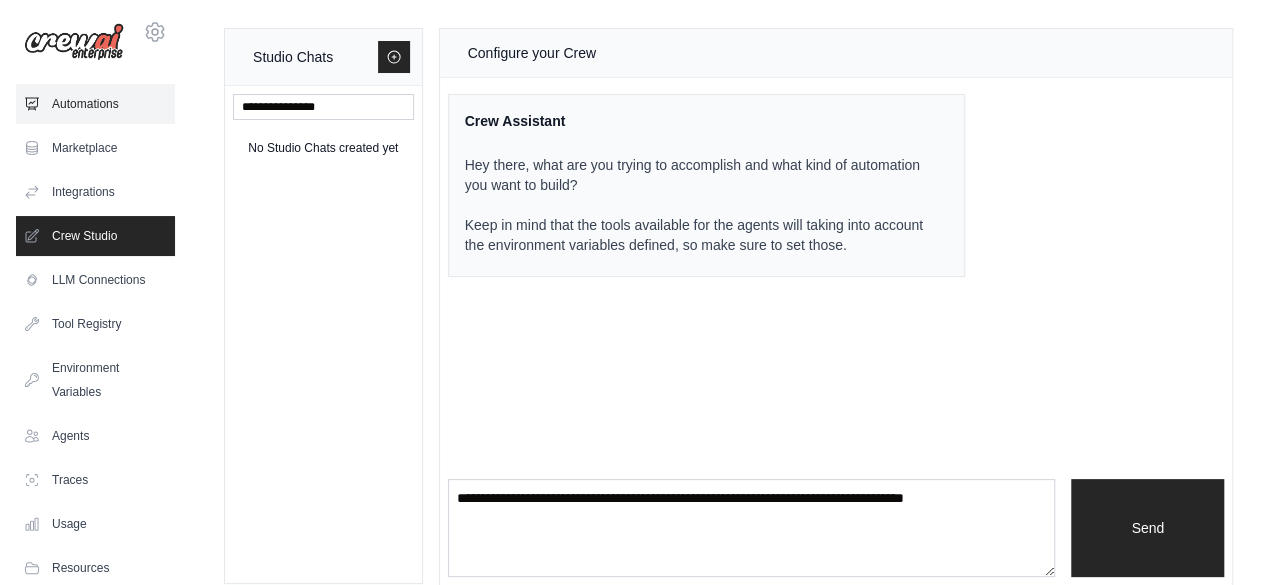 click on "Automations" at bounding box center [95, 104] 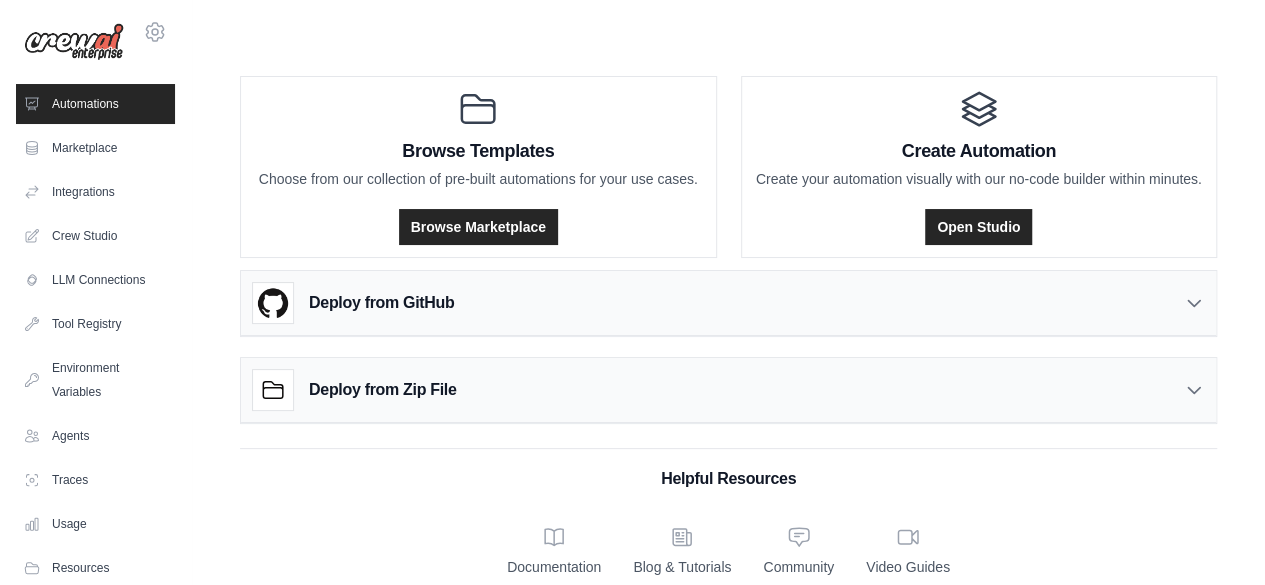 click at bounding box center [74, 42] 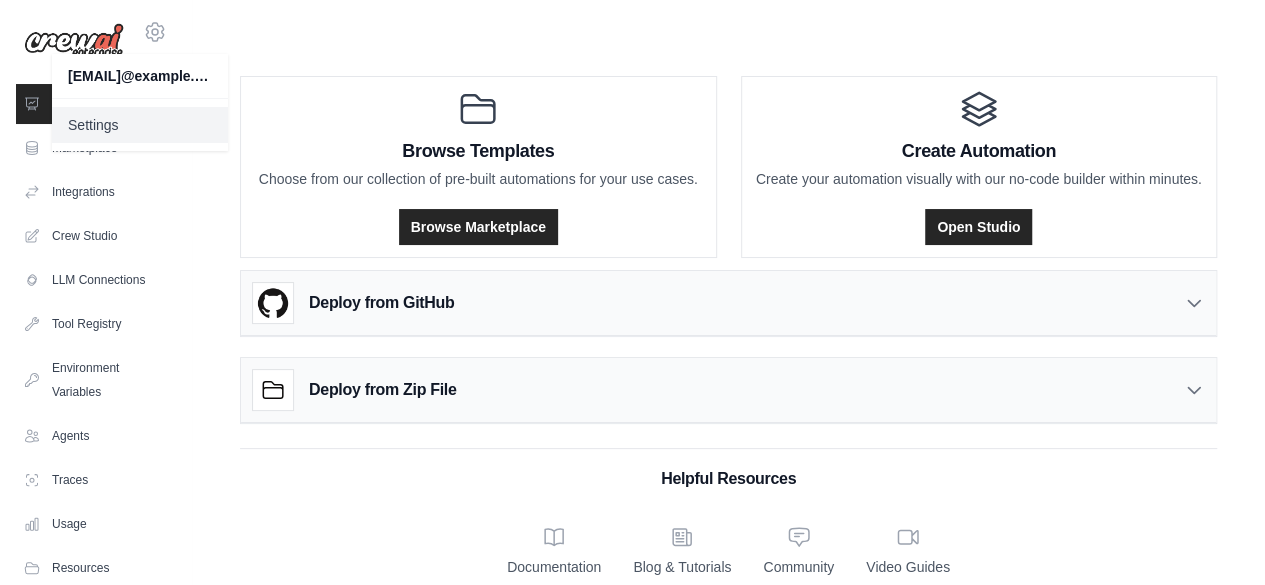 click on "Settings" at bounding box center [140, 125] 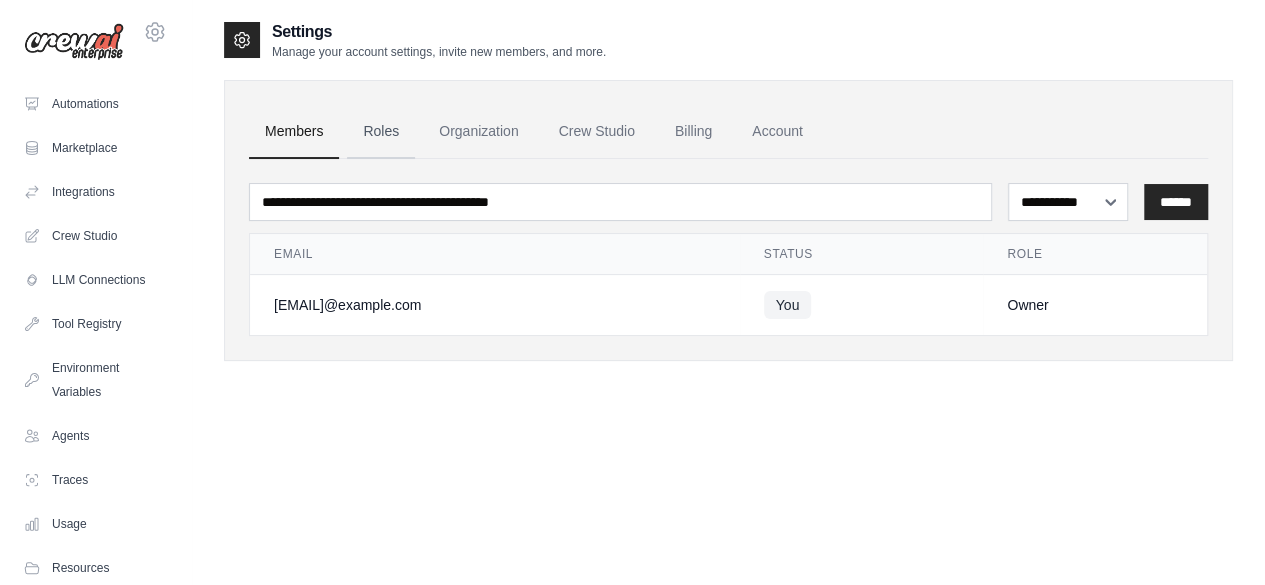 click on "Roles" at bounding box center [381, 132] 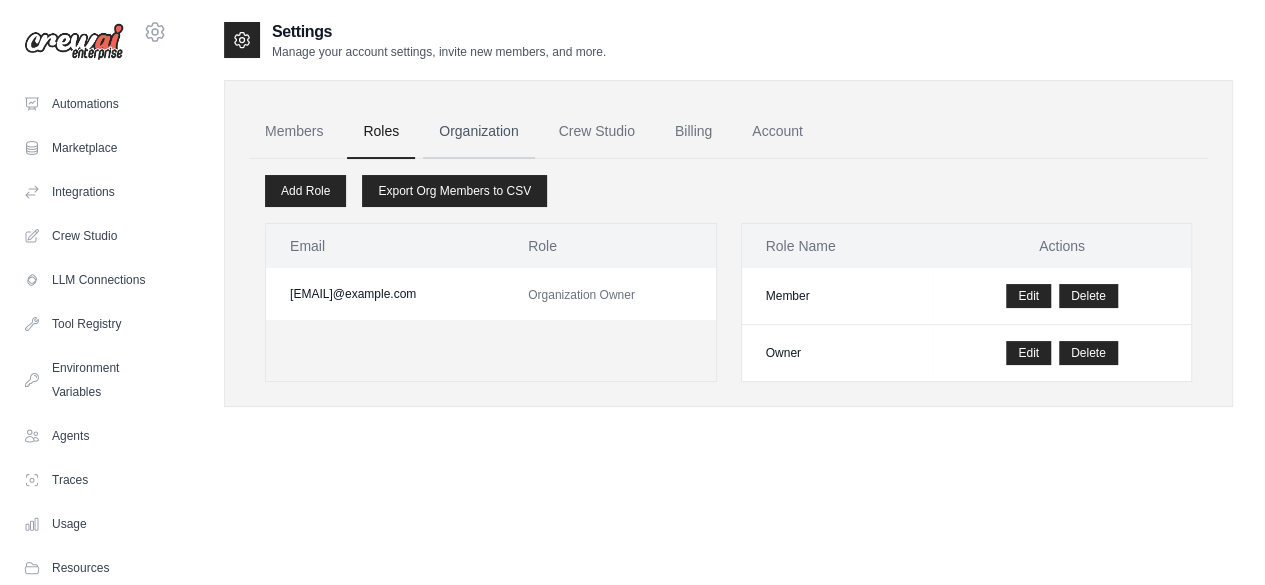 click on "Organization" at bounding box center (478, 132) 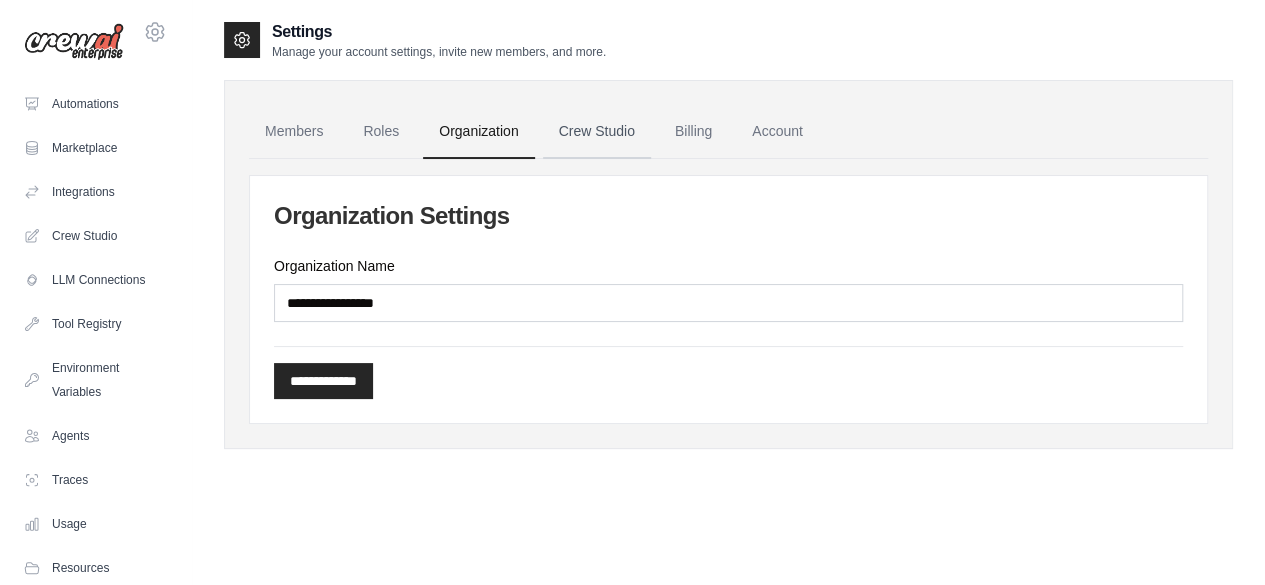 click on "Crew Studio" at bounding box center [597, 132] 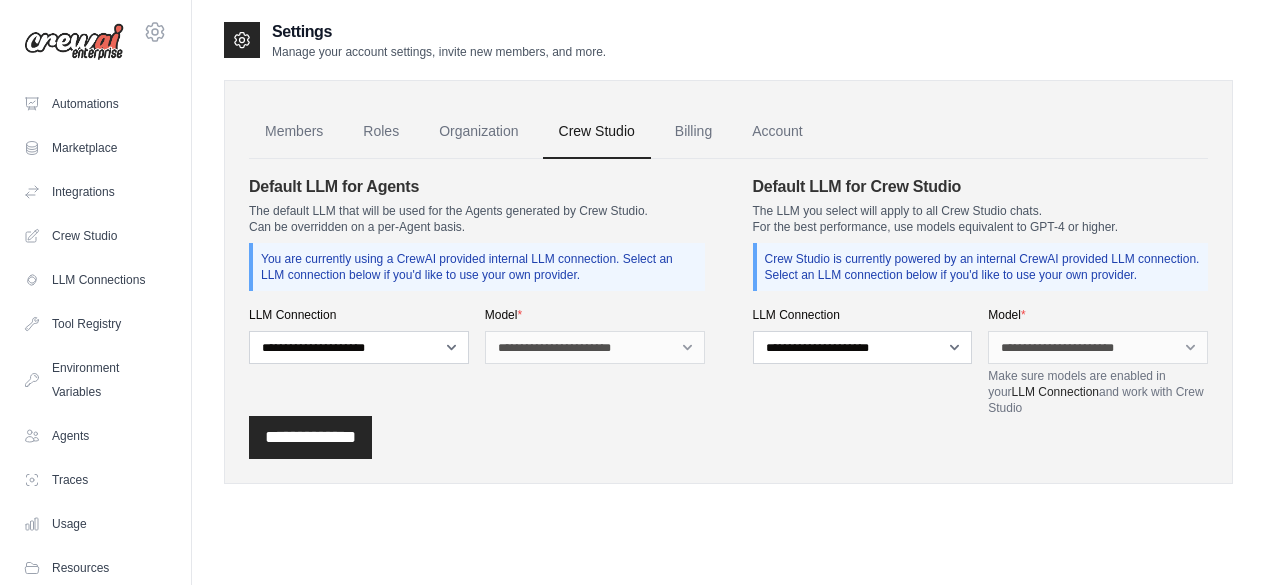 scroll, scrollTop: 0, scrollLeft: 0, axis: both 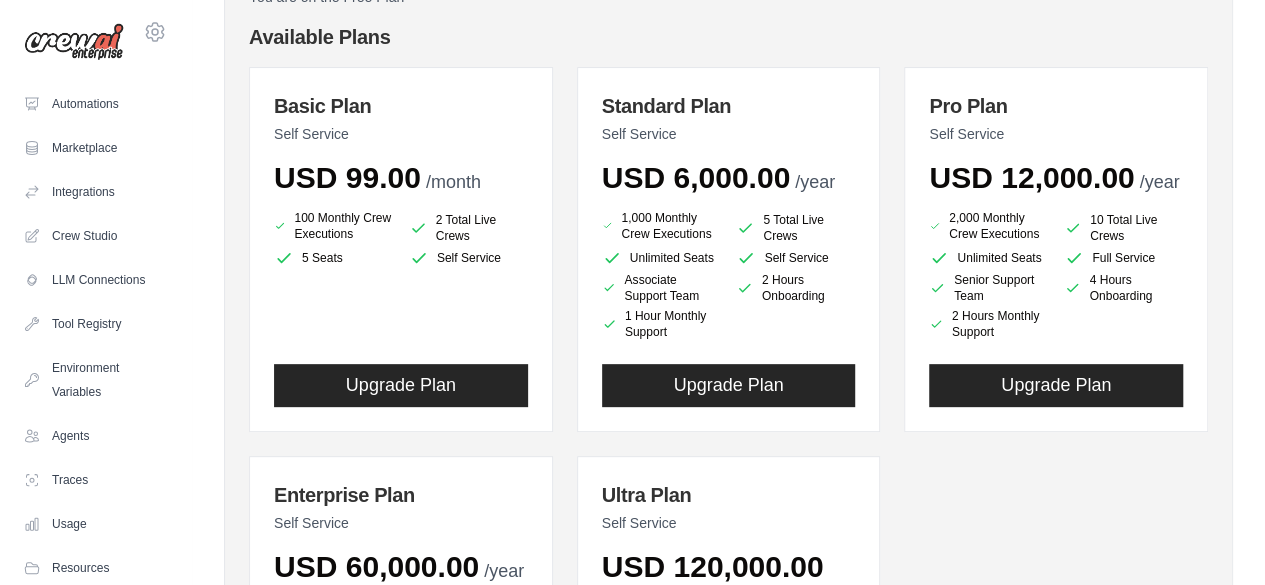 click on "Basic Plan
Self Service
USD 99.00
/month
100 Monthly Crew Executions
2 Total Live Crews
5 Seats
Self Service" at bounding box center [728, 457] 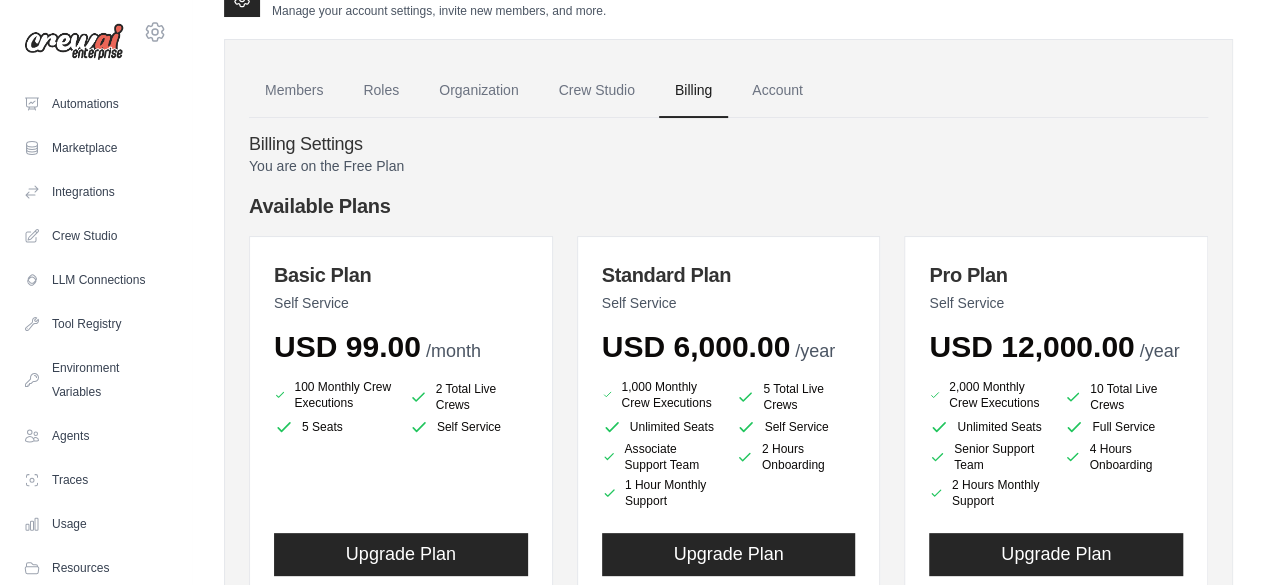 scroll, scrollTop: 43, scrollLeft: 0, axis: vertical 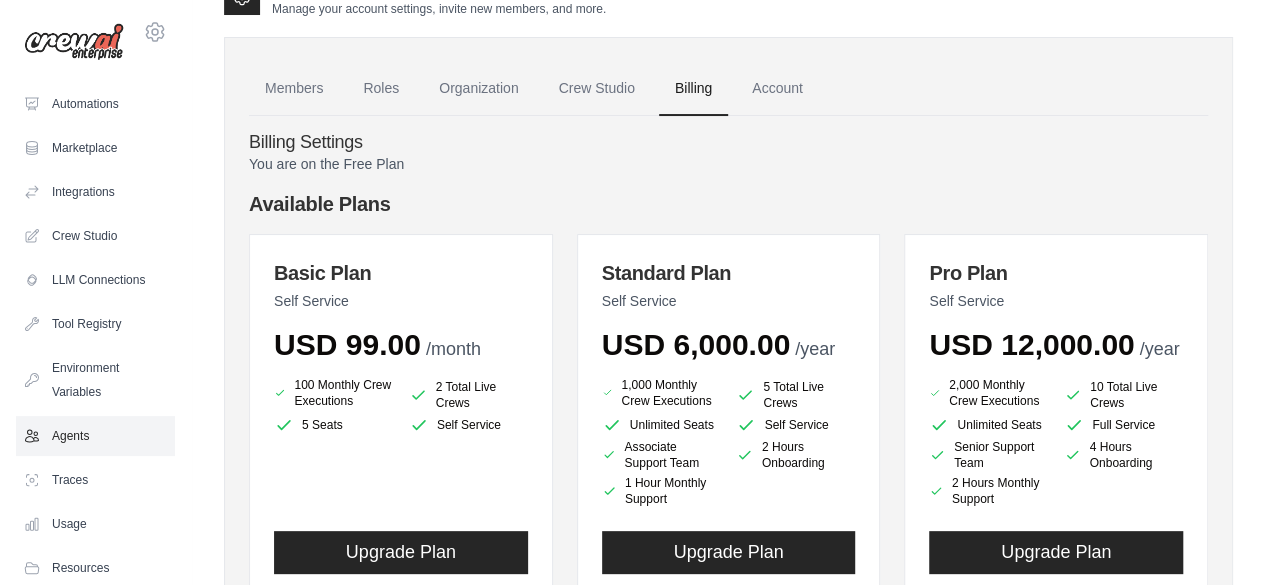 click on "Agents" at bounding box center [95, 436] 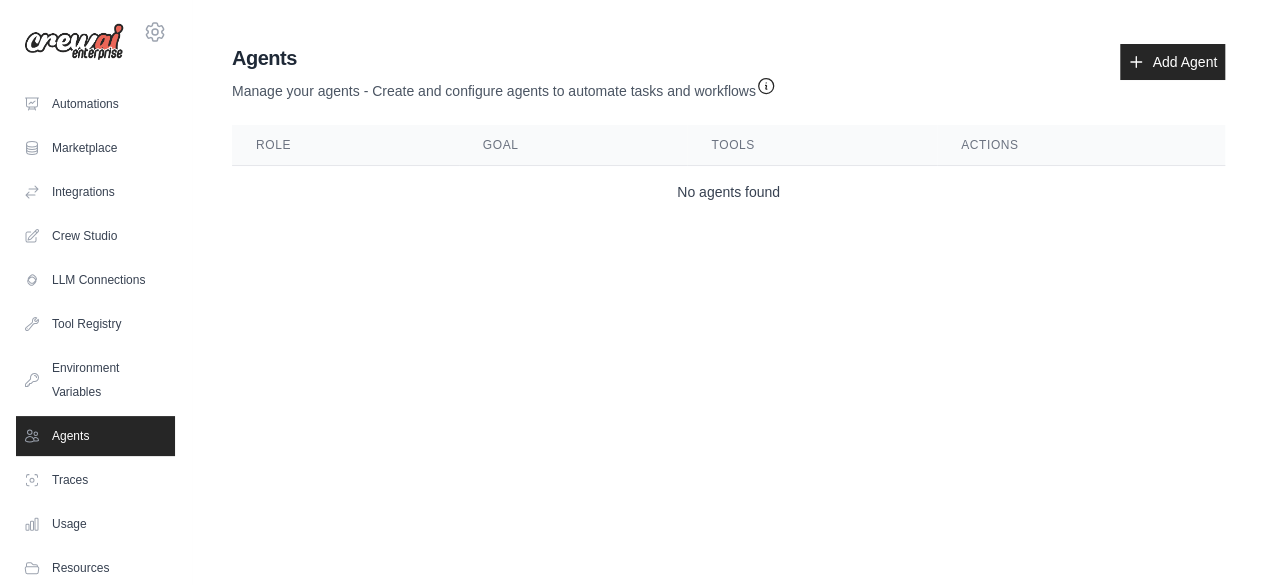scroll, scrollTop: 0, scrollLeft: 0, axis: both 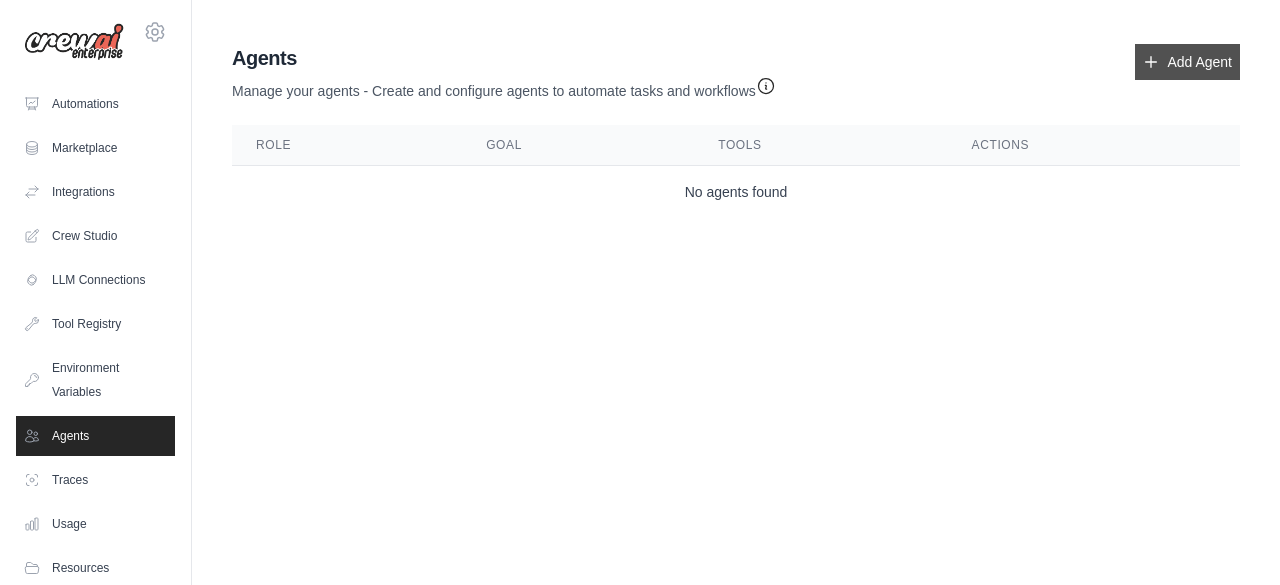 click on "Add Agent" at bounding box center (1187, 62) 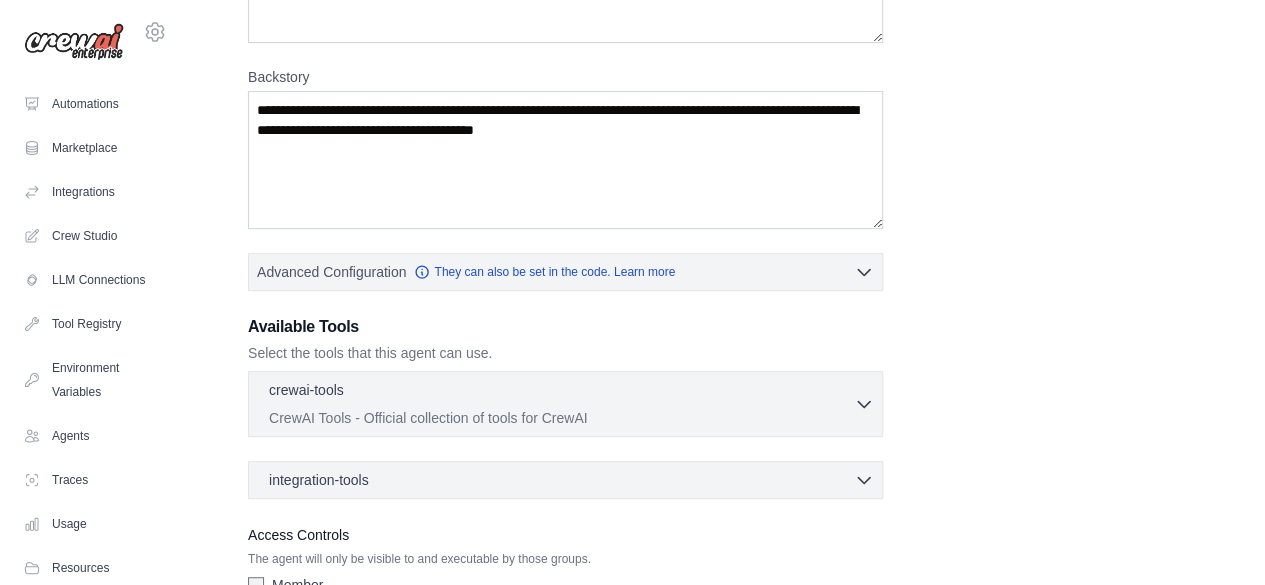 scroll, scrollTop: 276, scrollLeft: 0, axis: vertical 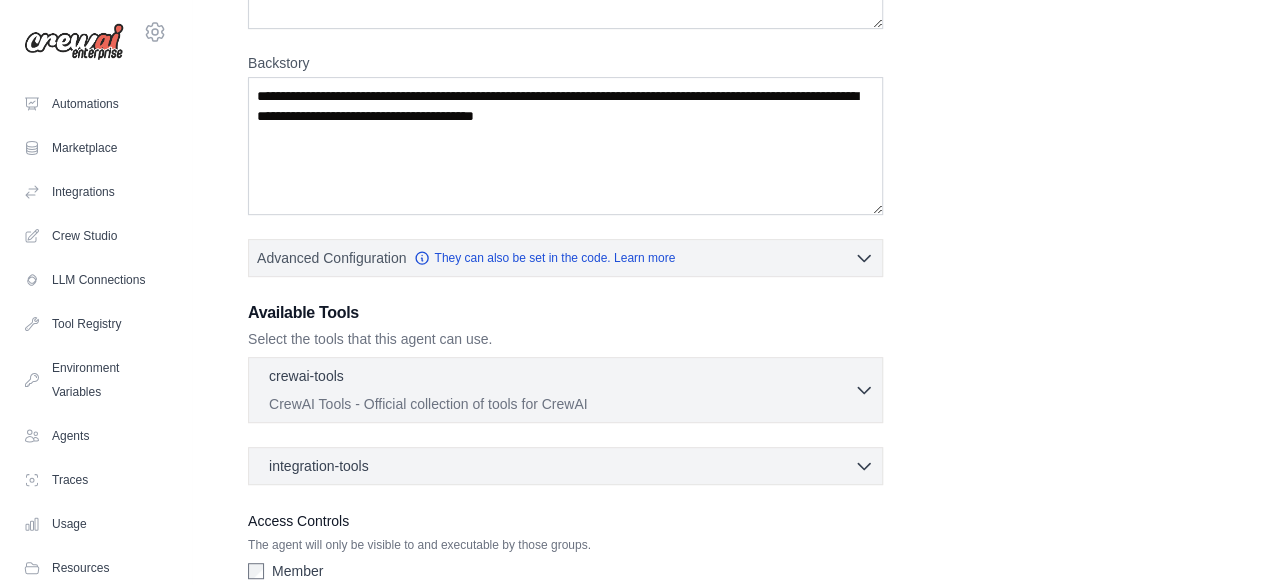 click on "Role
Goal
Backstory
Advanced Configuration
They can also be set in the code. Learn more
Enable reasoning" at bounding box center [728, 219] 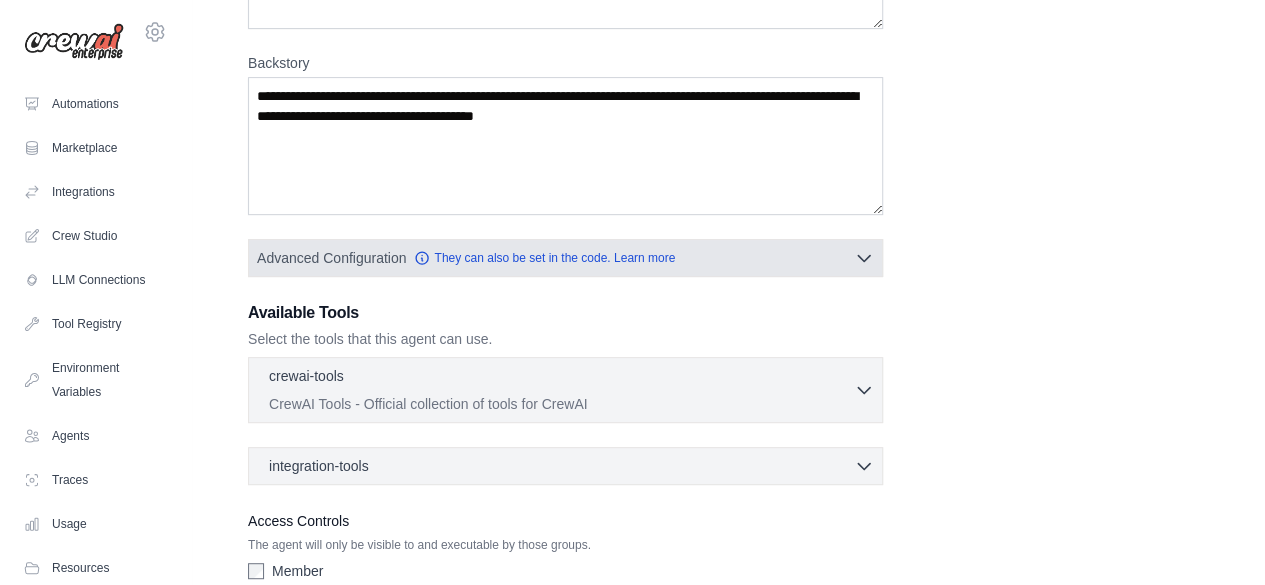 click 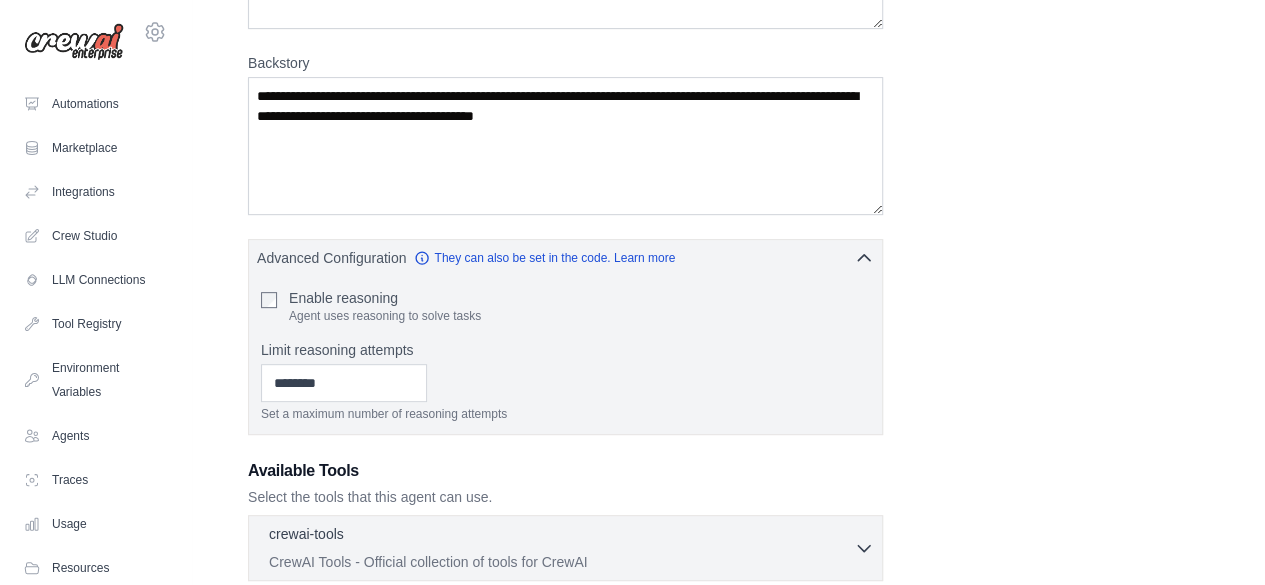 scroll, scrollTop: 0, scrollLeft: 0, axis: both 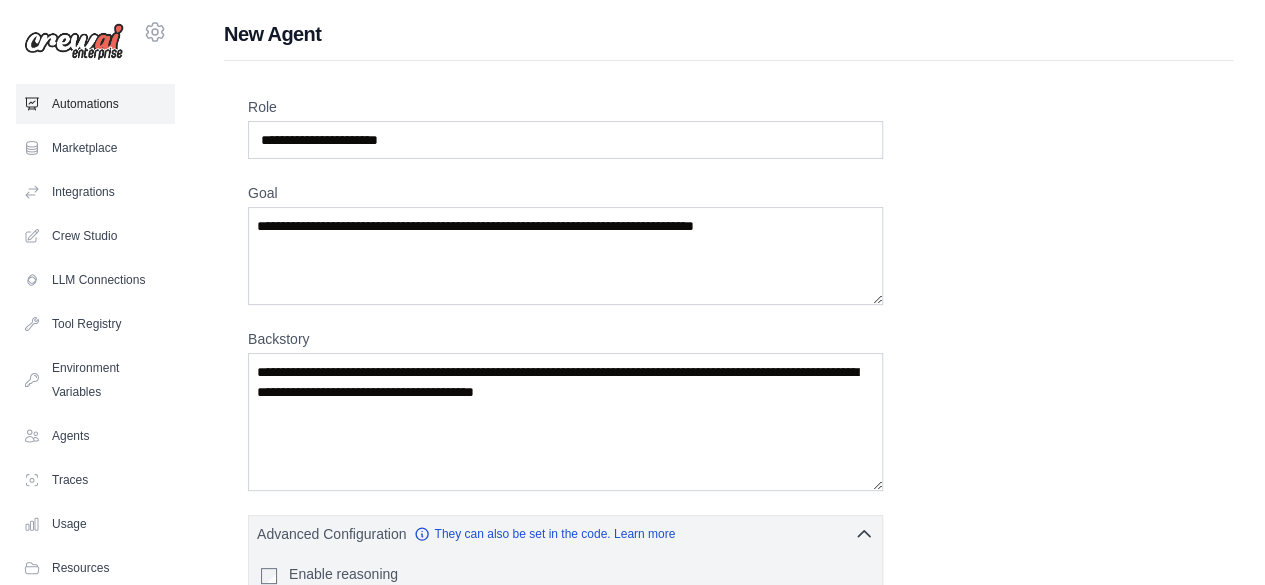 click on "Automations" at bounding box center [95, 104] 